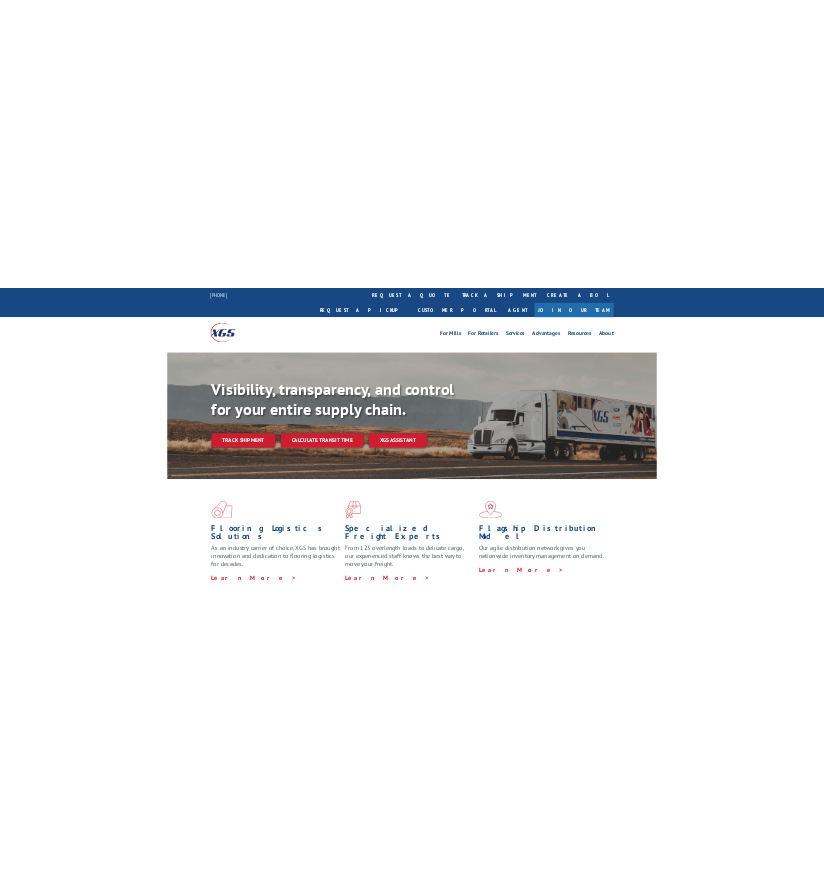 scroll, scrollTop: 0, scrollLeft: 0, axis: both 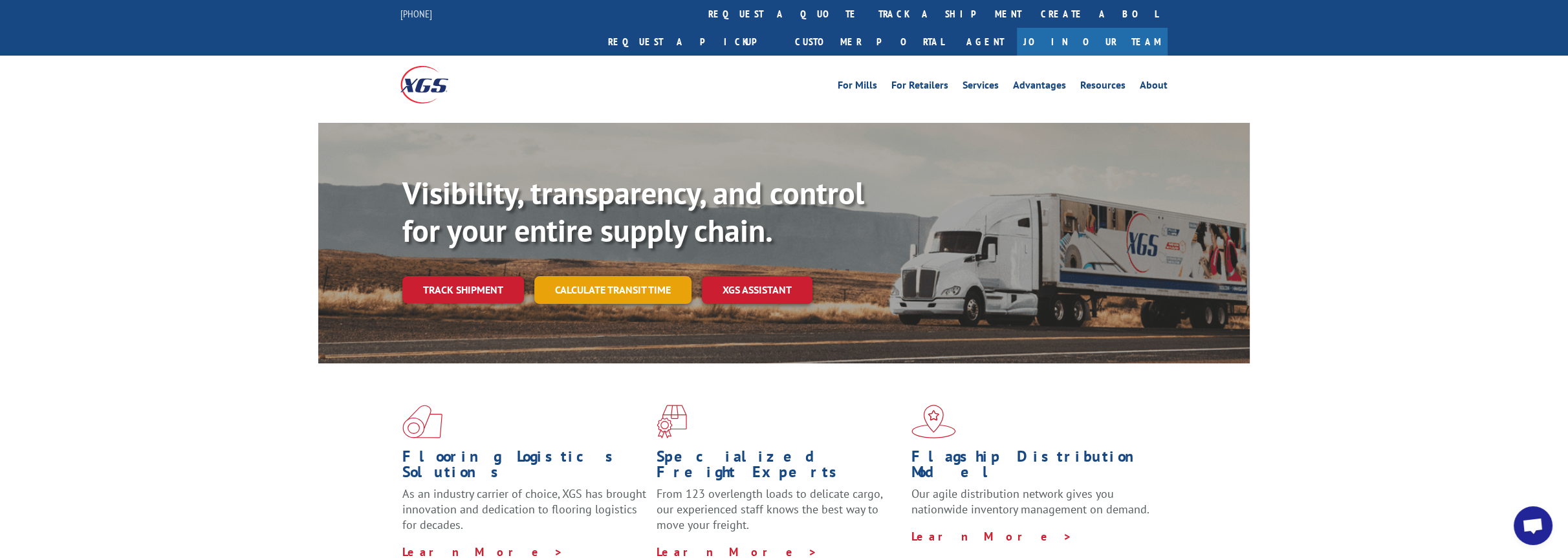 click on "Calculate transit time" at bounding box center (613, 290) 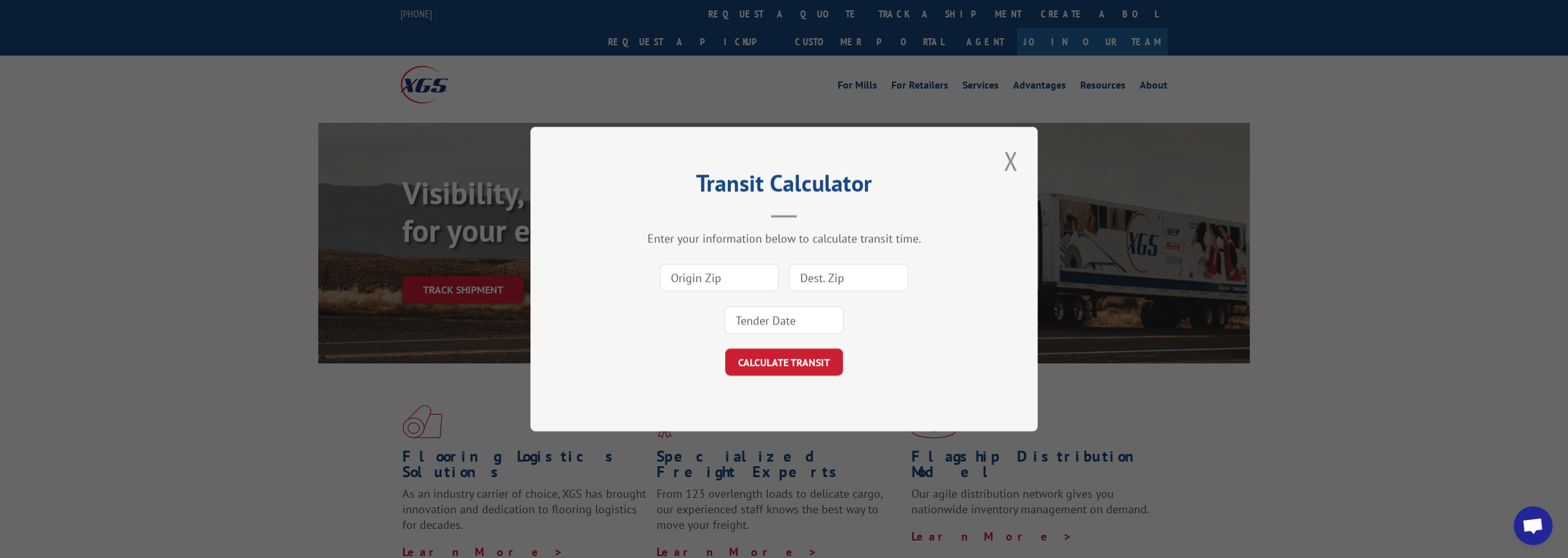 click at bounding box center (1010, 160) 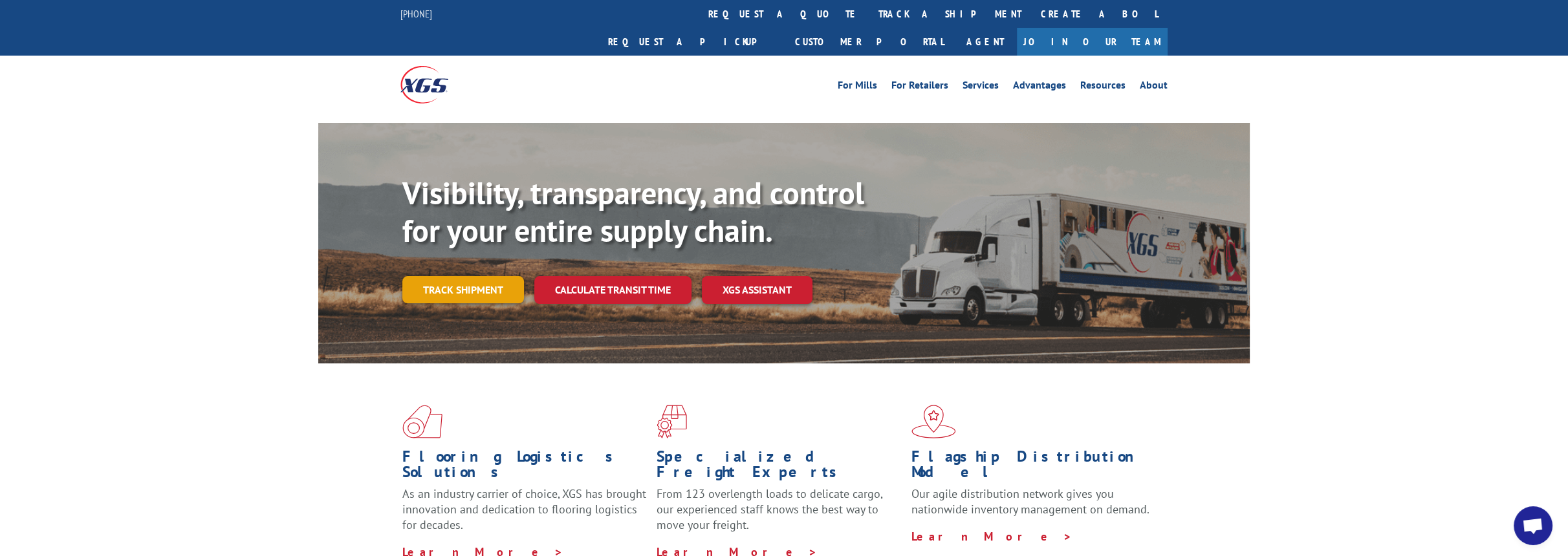 click on "Track shipment" at bounding box center [463, 290] 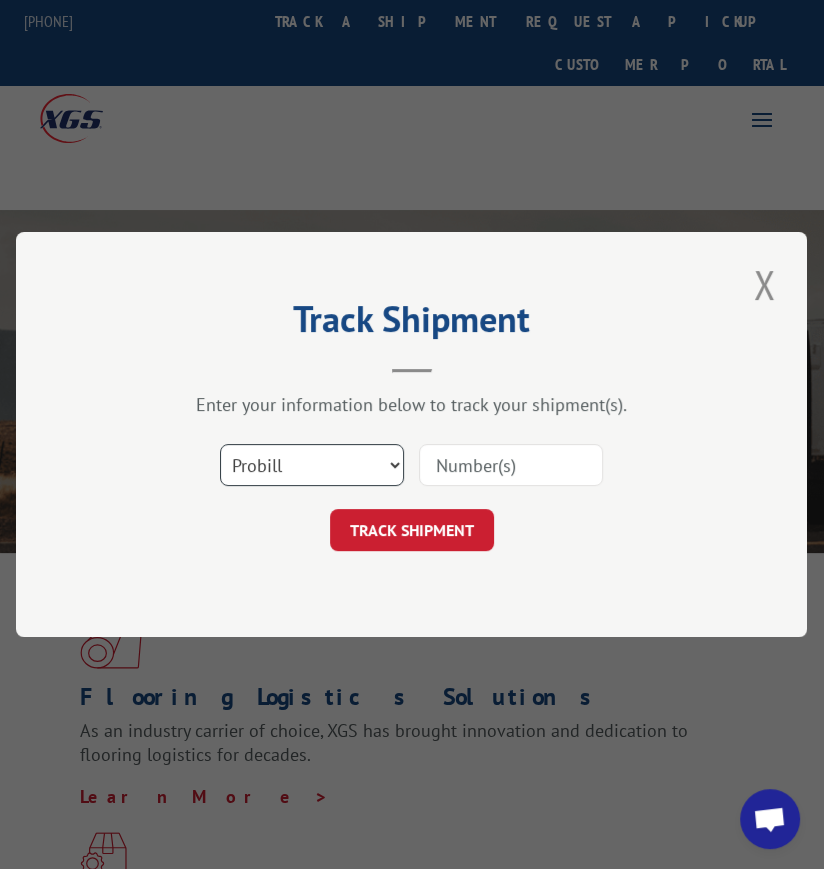 click on "Select category... Probill BOL PO" at bounding box center (312, 465) 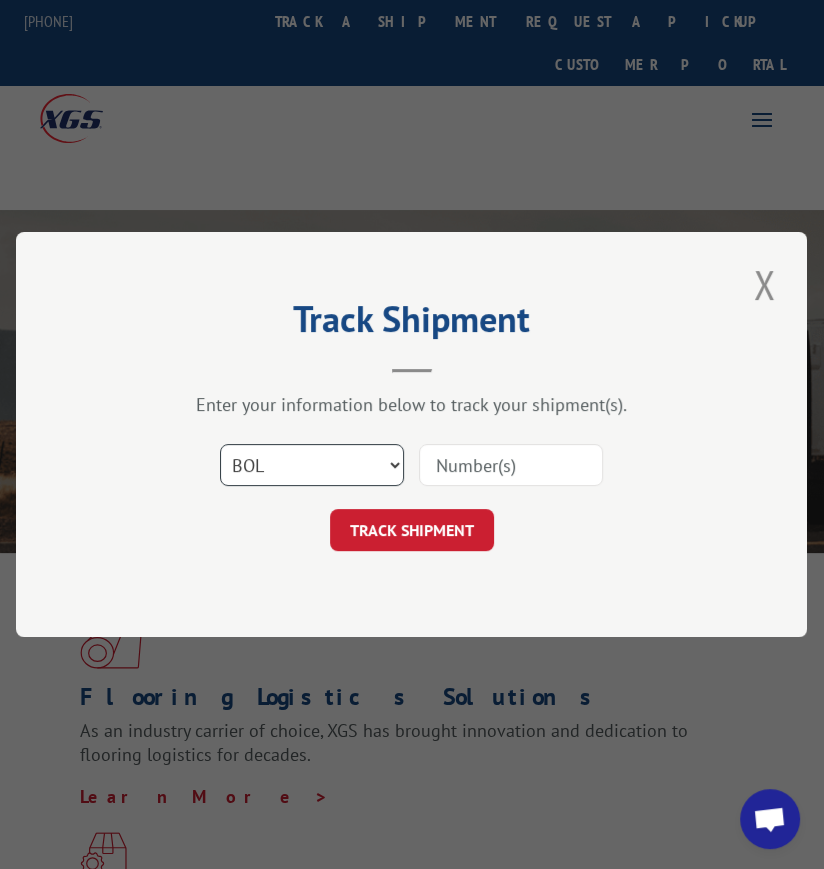 click on "Select category... Probill BOL PO" at bounding box center (312, 465) 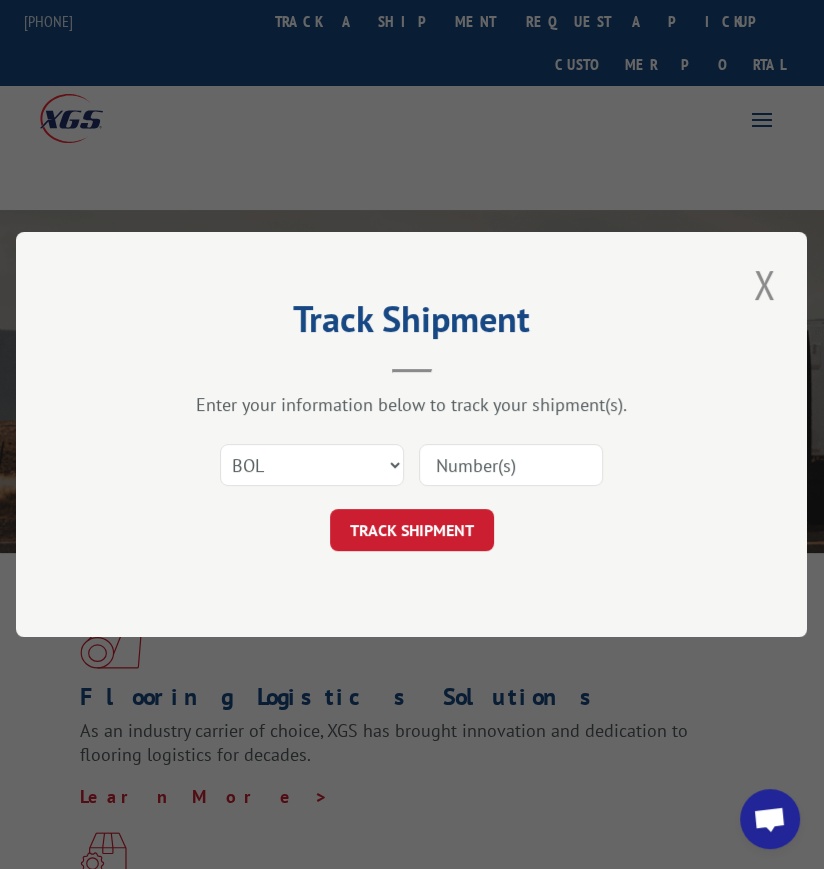 click at bounding box center (511, 465) 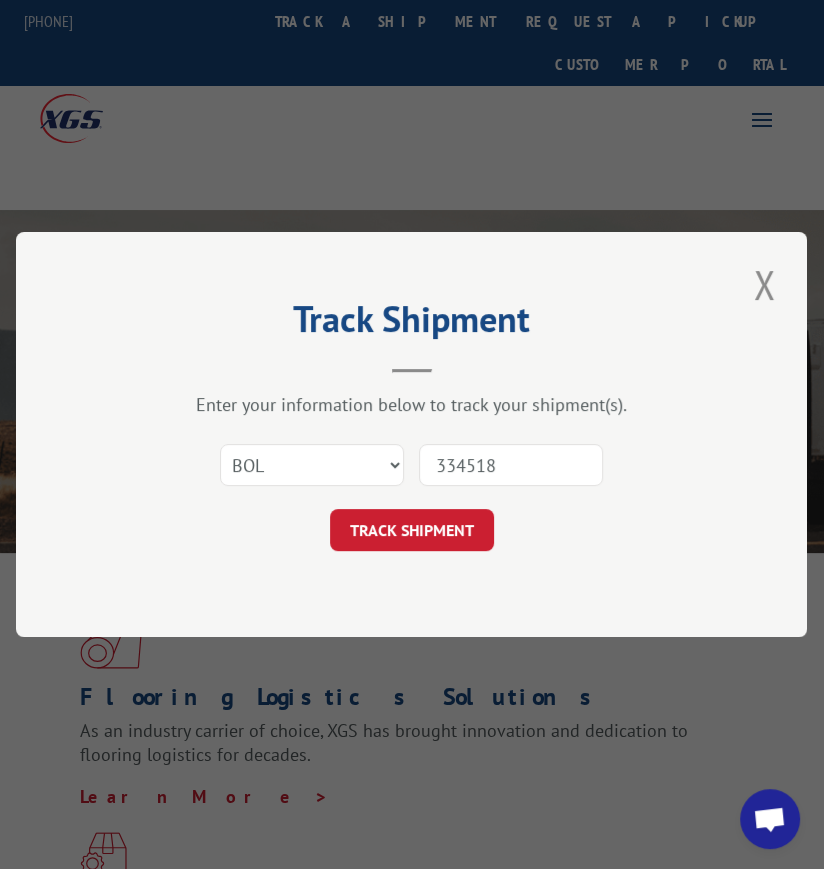 type on "3345181" 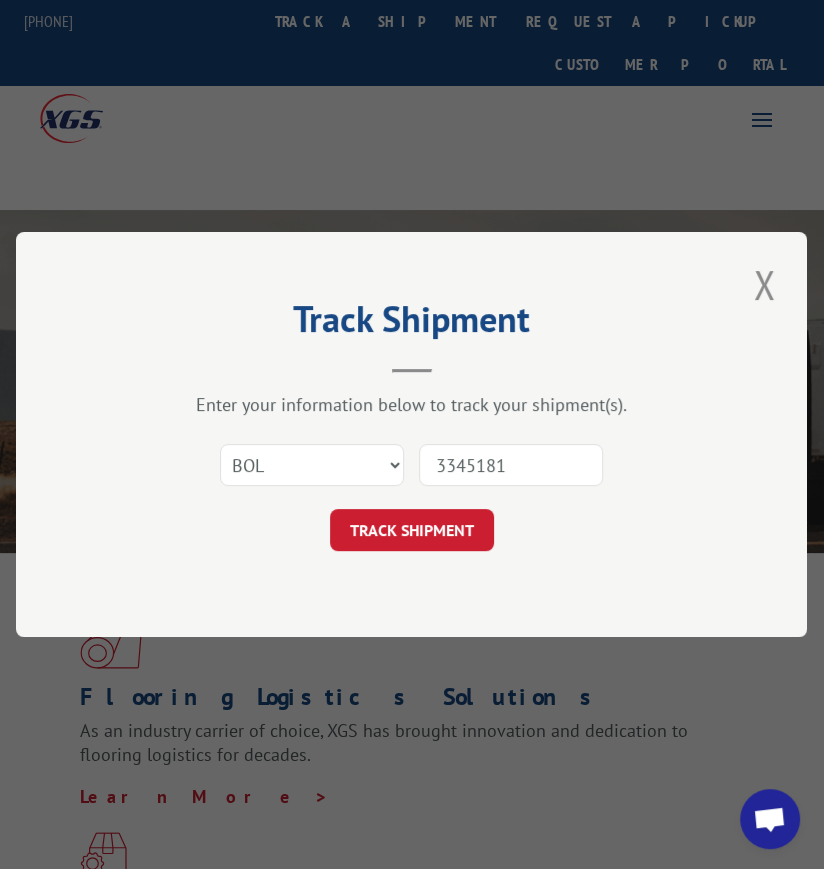 click on "TRACK SHIPMENT" at bounding box center [412, 530] 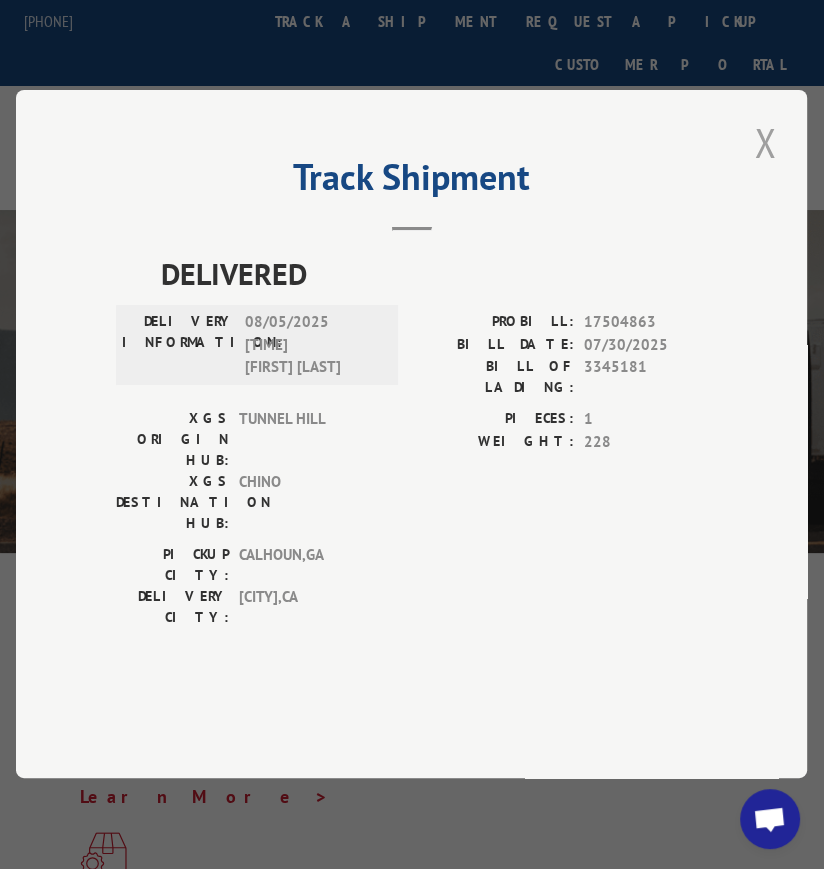 click at bounding box center (766, 142) 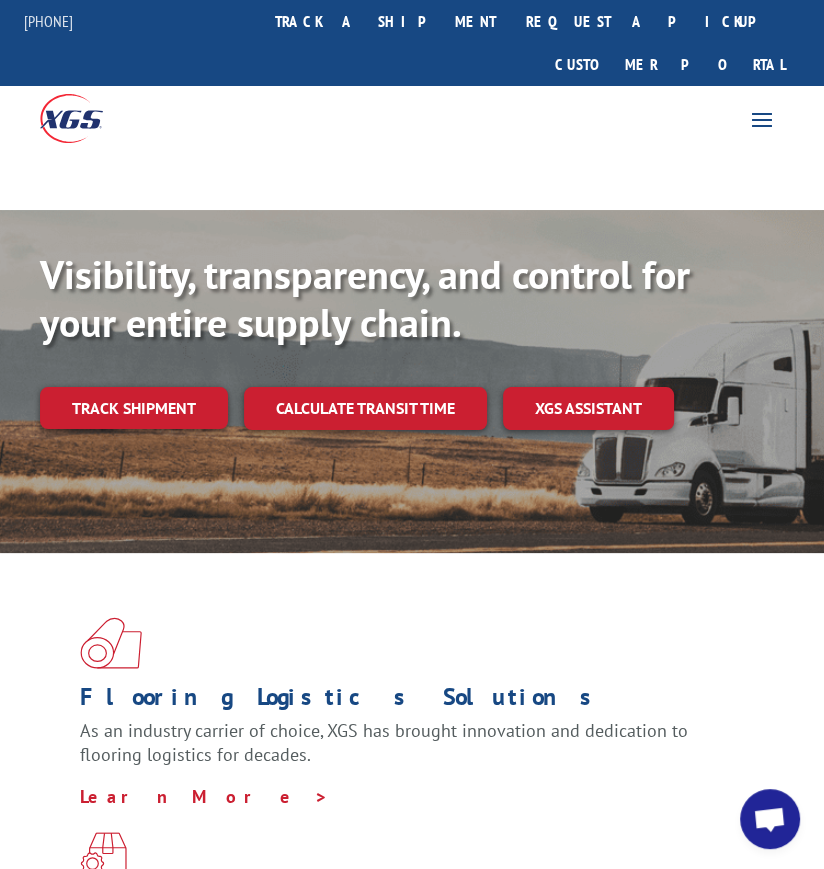 click on "Track shipment" at bounding box center (134, 408) 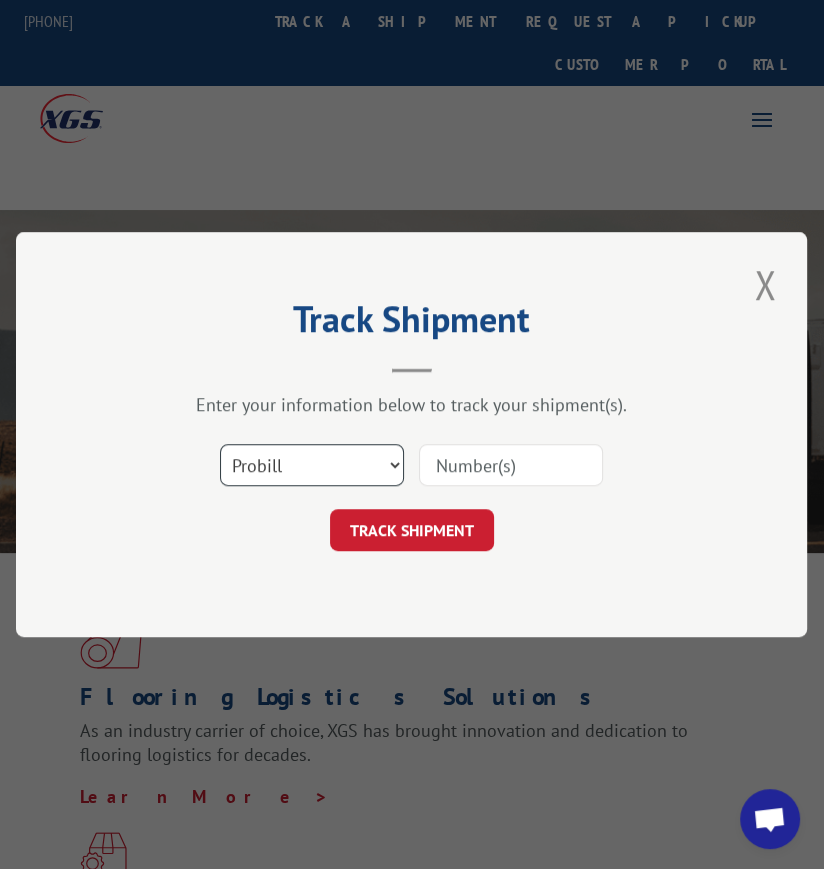click on "Select category... Probill BOL PO" at bounding box center [312, 465] 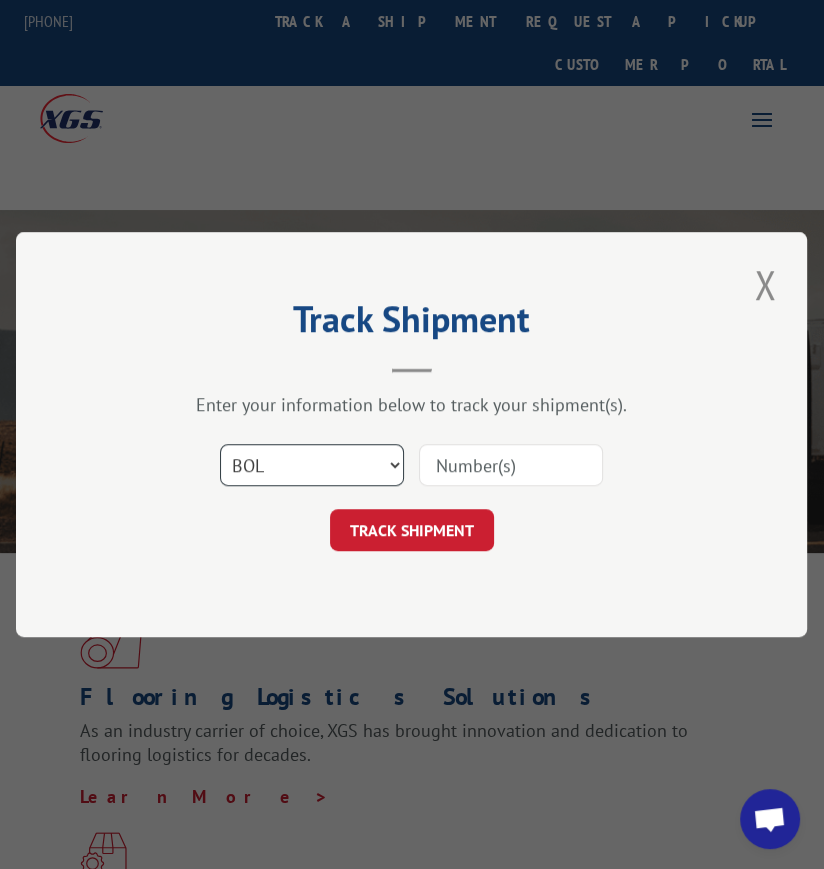 click on "Select category... Probill BOL PO" at bounding box center (312, 465) 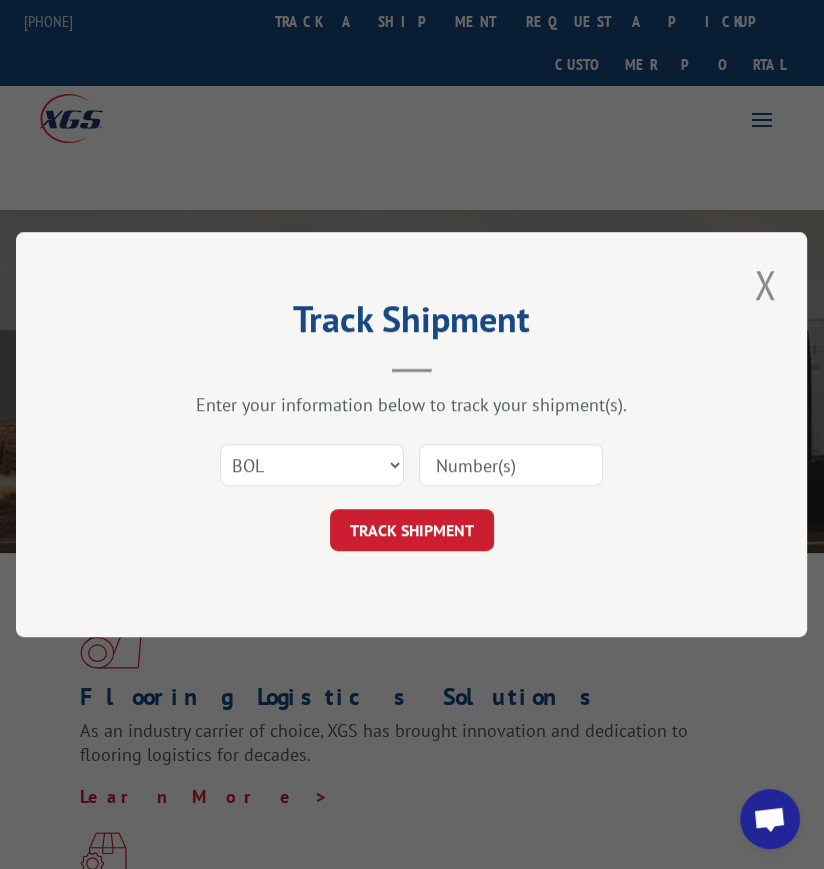 click at bounding box center [511, 465] 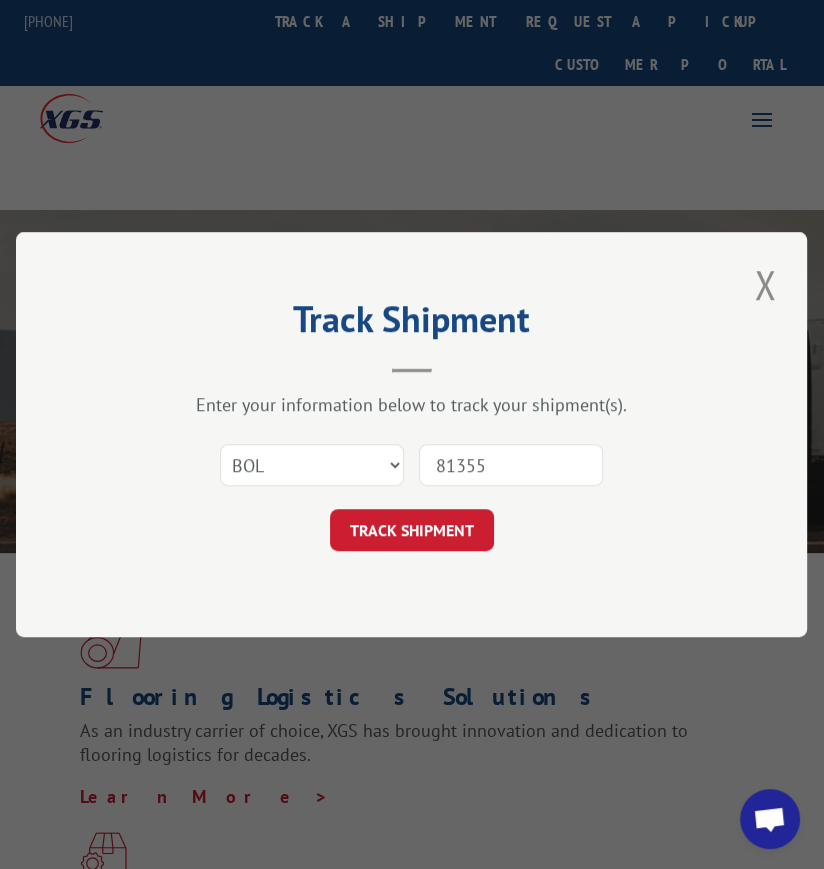 type on "813558" 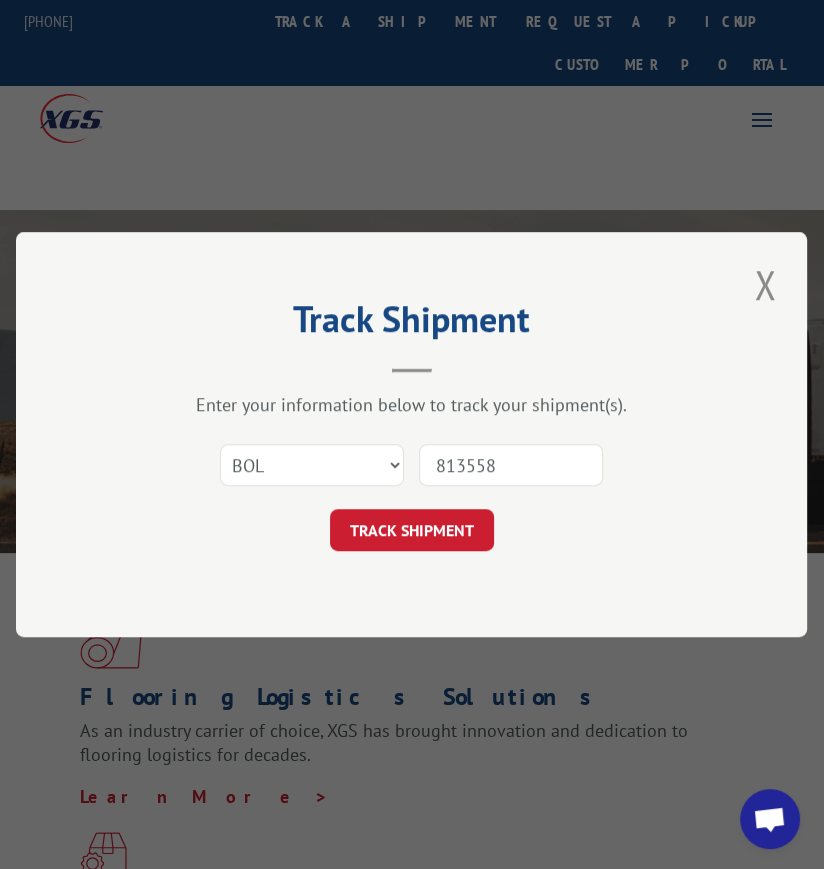 click on "TRACK SHIPMENT" at bounding box center (412, 530) 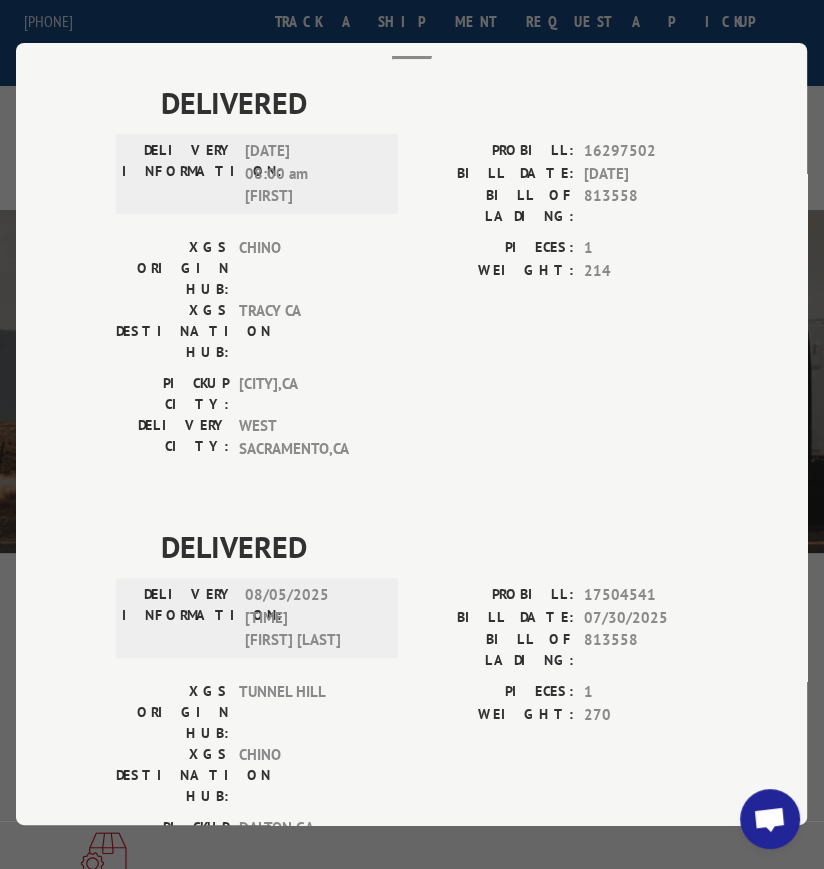 scroll, scrollTop: 127, scrollLeft: 0, axis: vertical 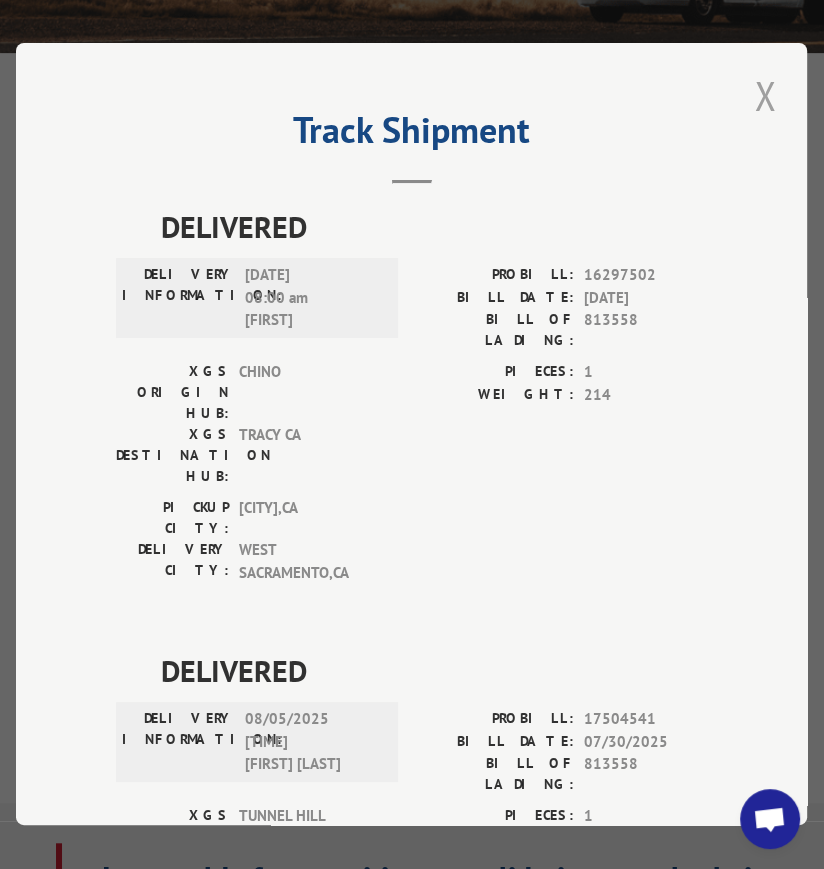 click at bounding box center (766, 95) 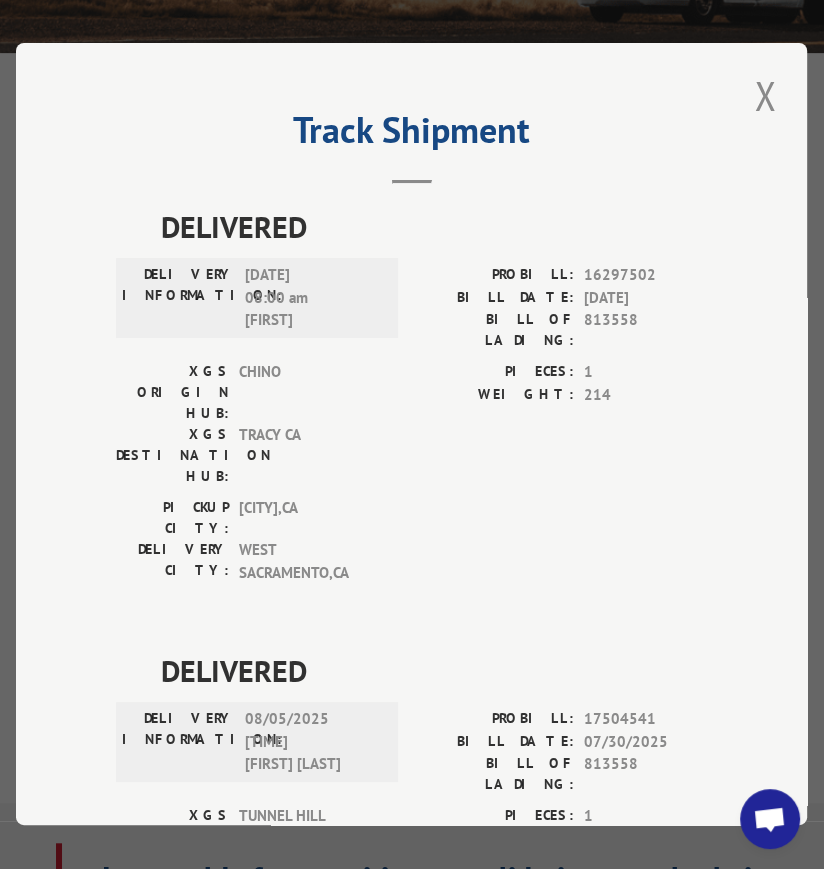 scroll, scrollTop: 0, scrollLeft: 0, axis: both 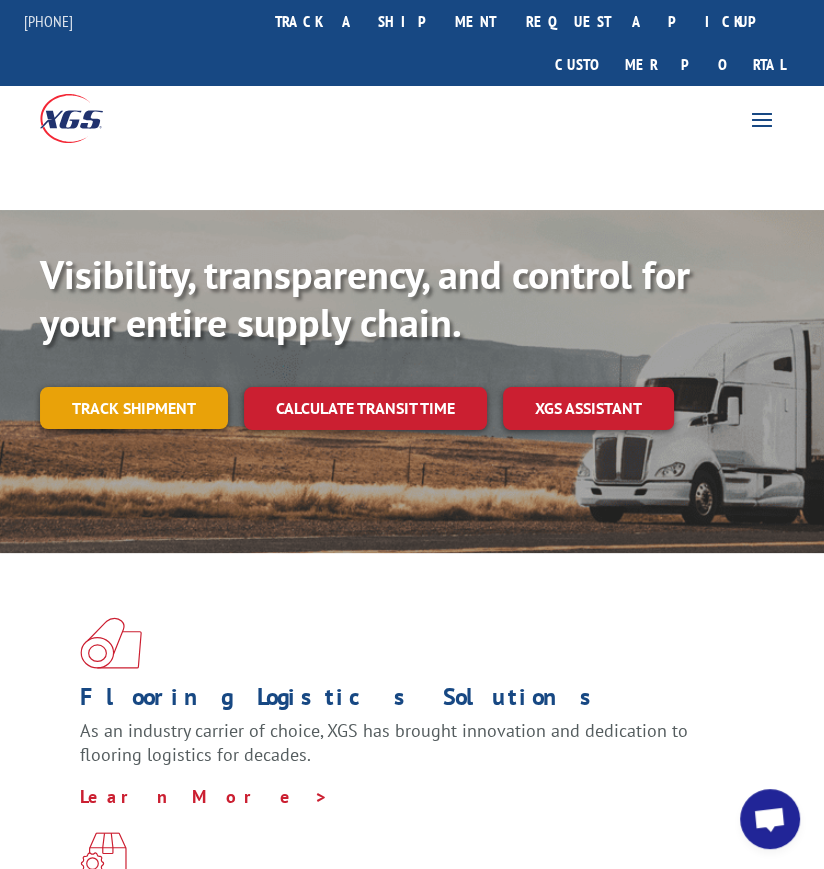 click on "Track shipment" at bounding box center (134, 408) 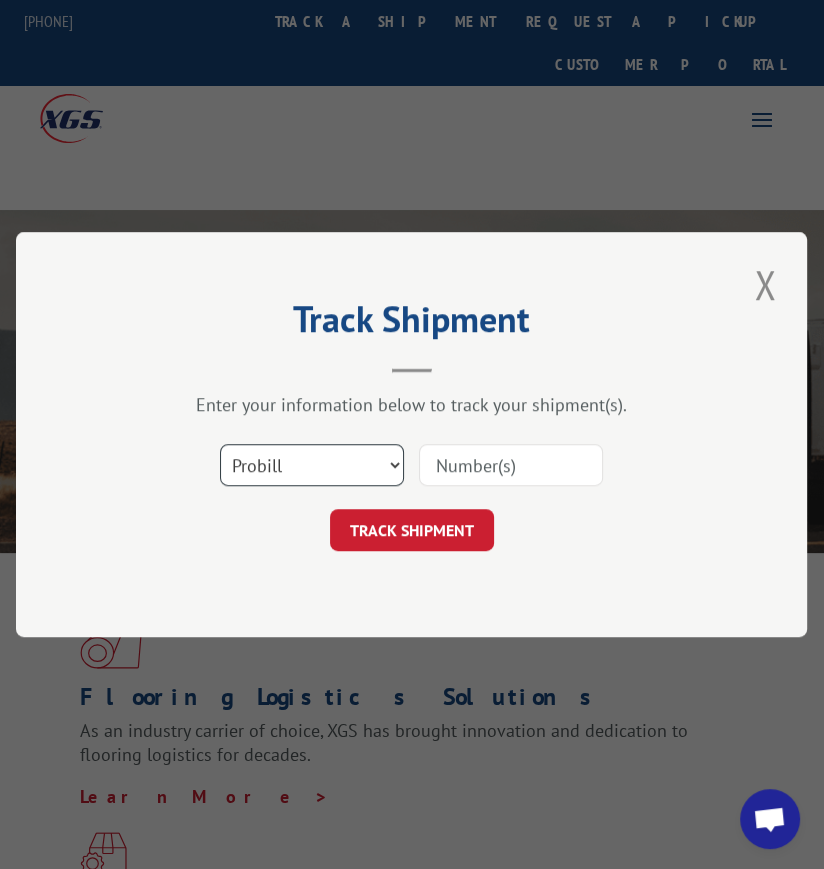 click on "Select category... Probill BOL PO" at bounding box center [312, 465] 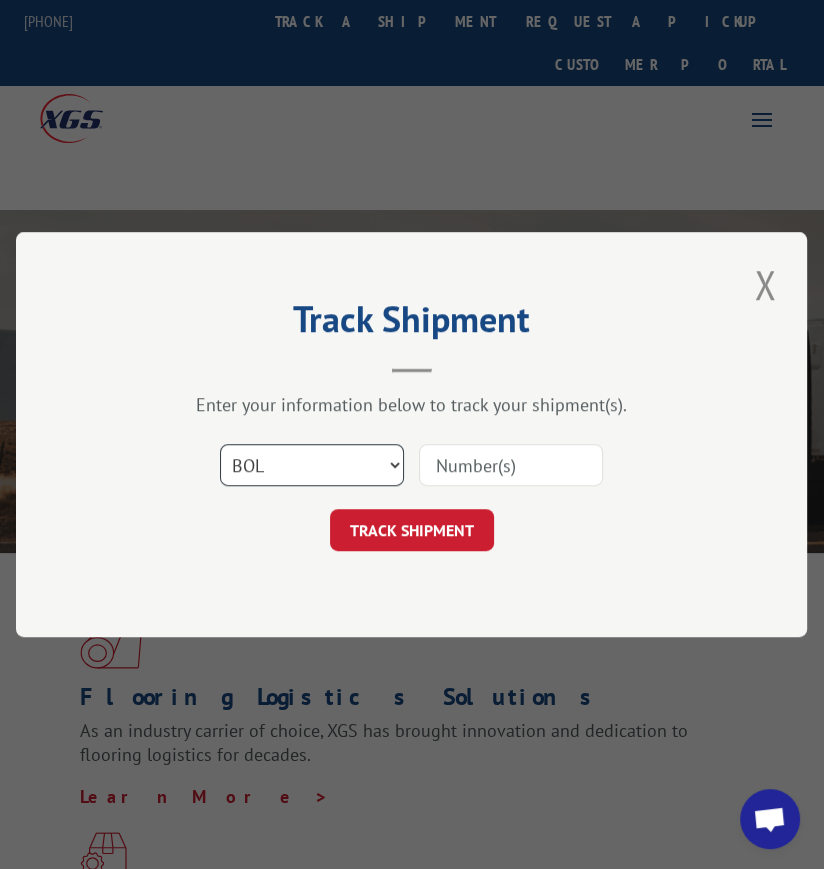 click on "Select category... Probill BOL PO" at bounding box center (312, 465) 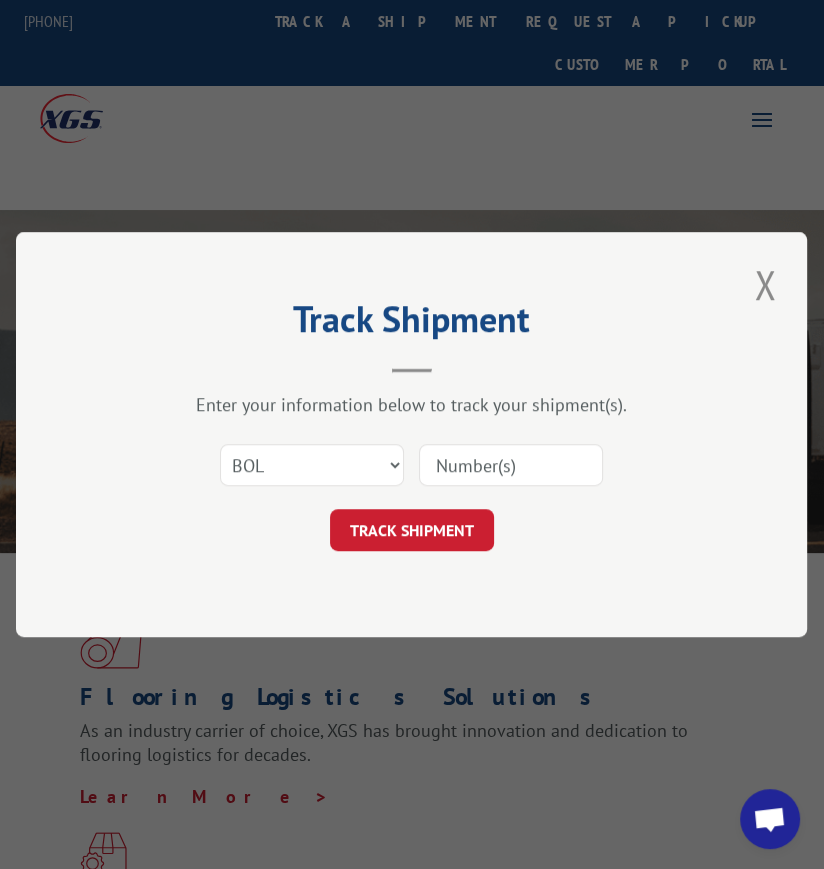 click at bounding box center (511, 465) 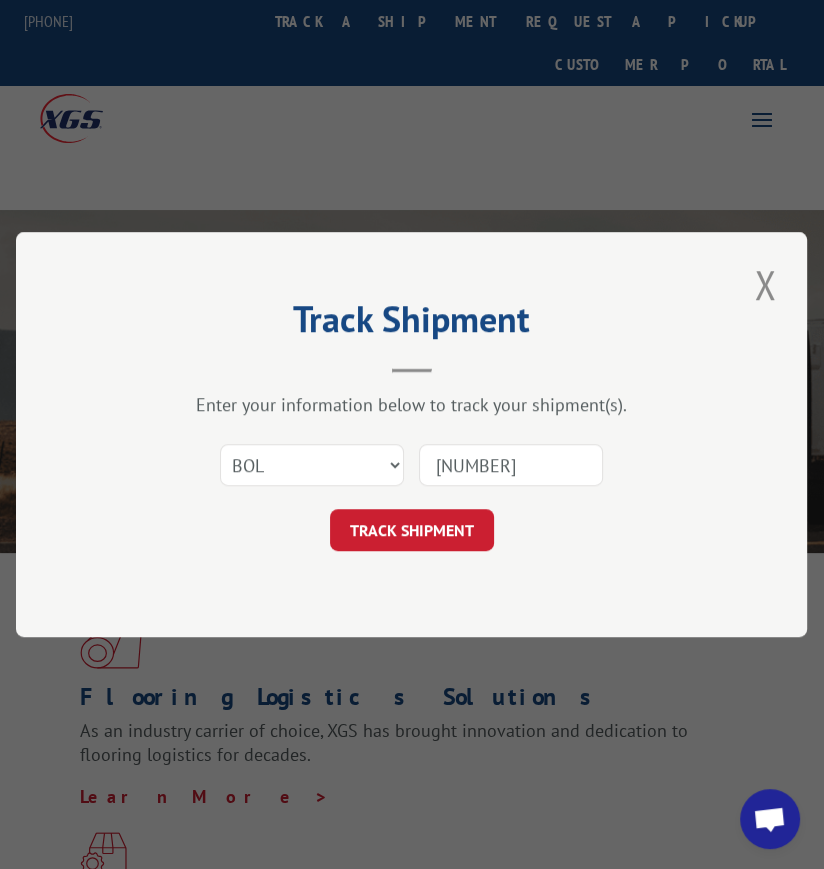 type on "[NUMBER]" 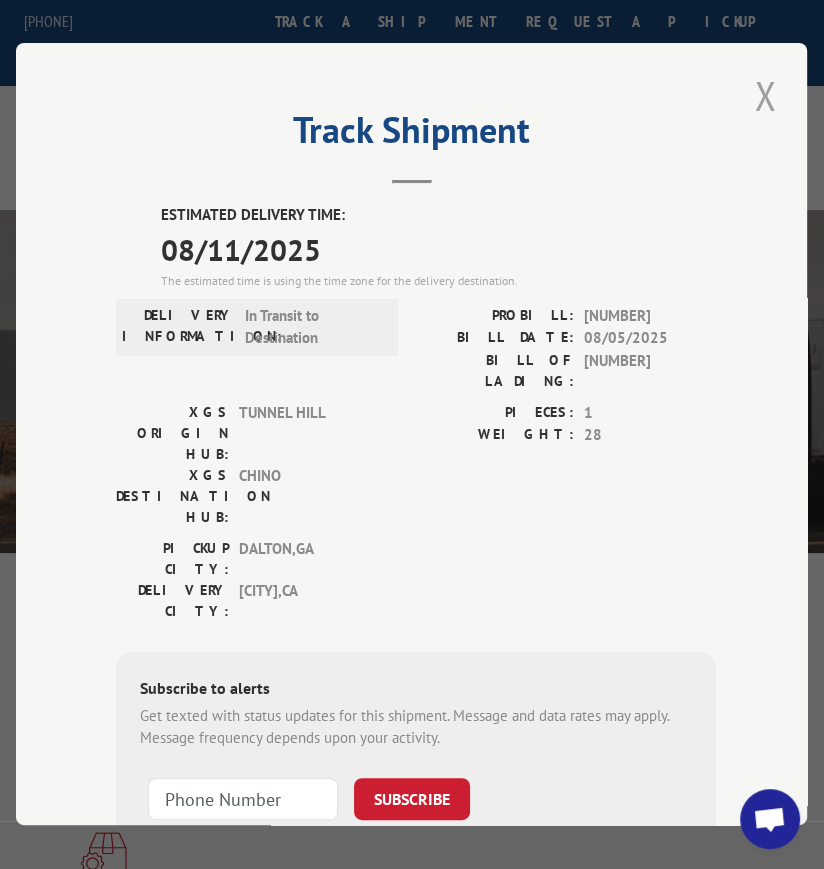 click at bounding box center (766, 95) 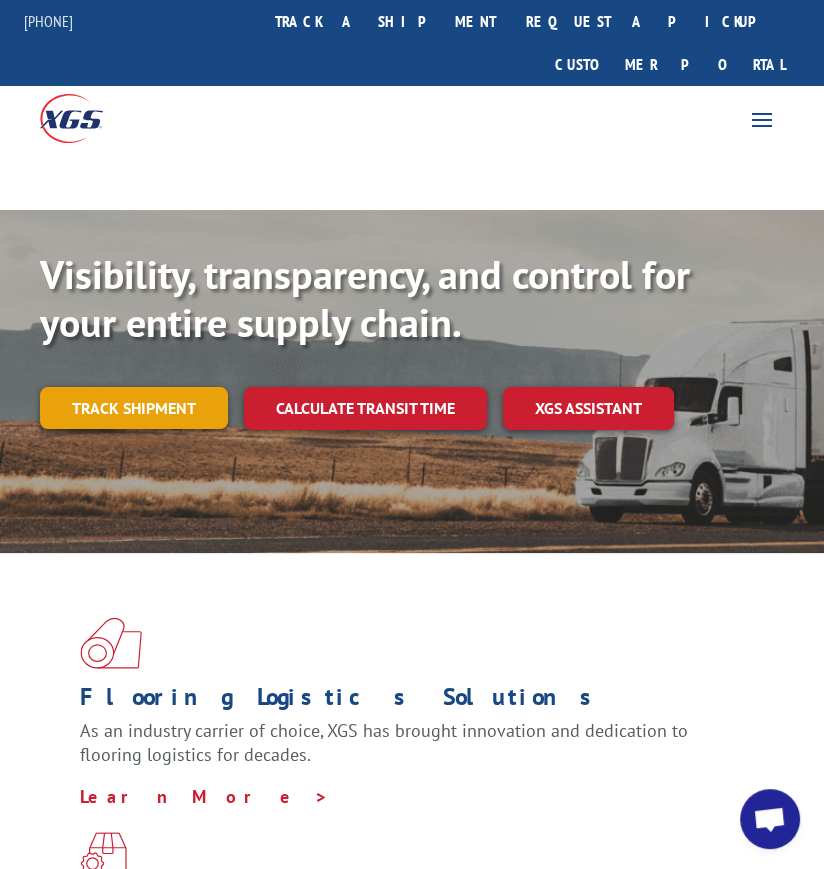 click on "Track shipment" at bounding box center (134, 408) 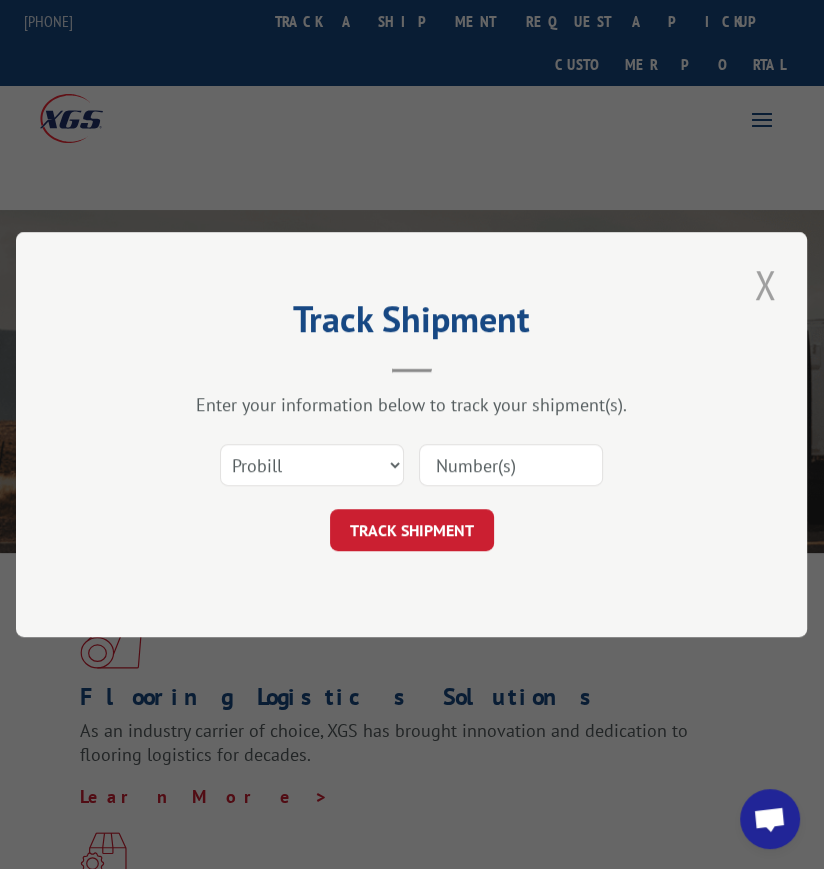 click at bounding box center (766, 284) 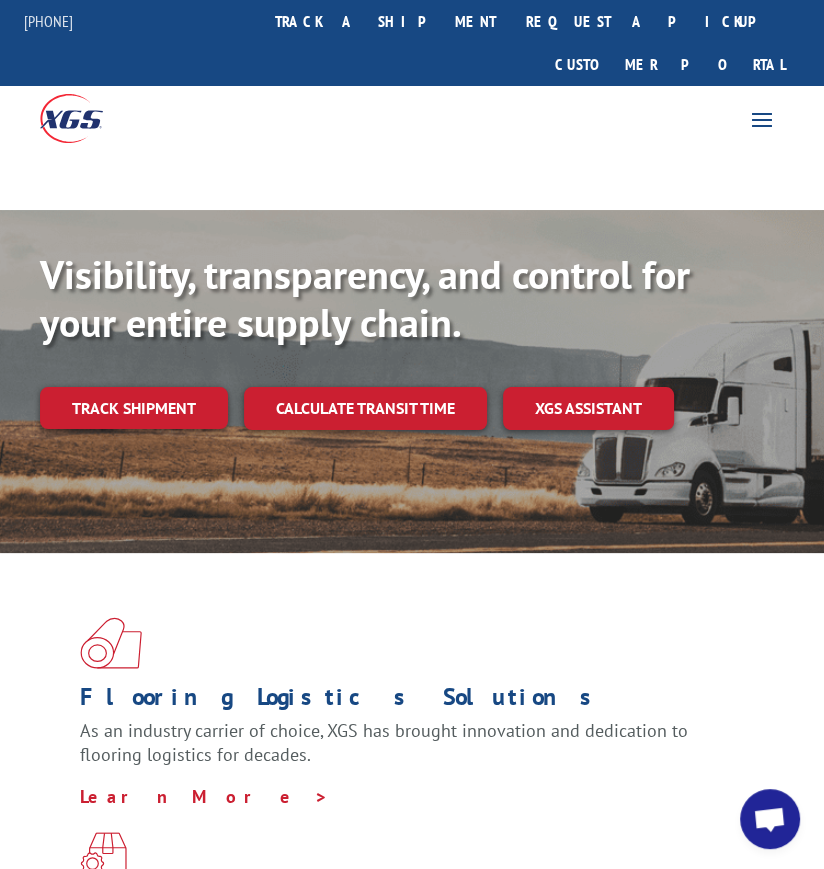 drag, startPoint x: 200, startPoint y: 366, endPoint x: 161, endPoint y: 365, distance: 39.012817 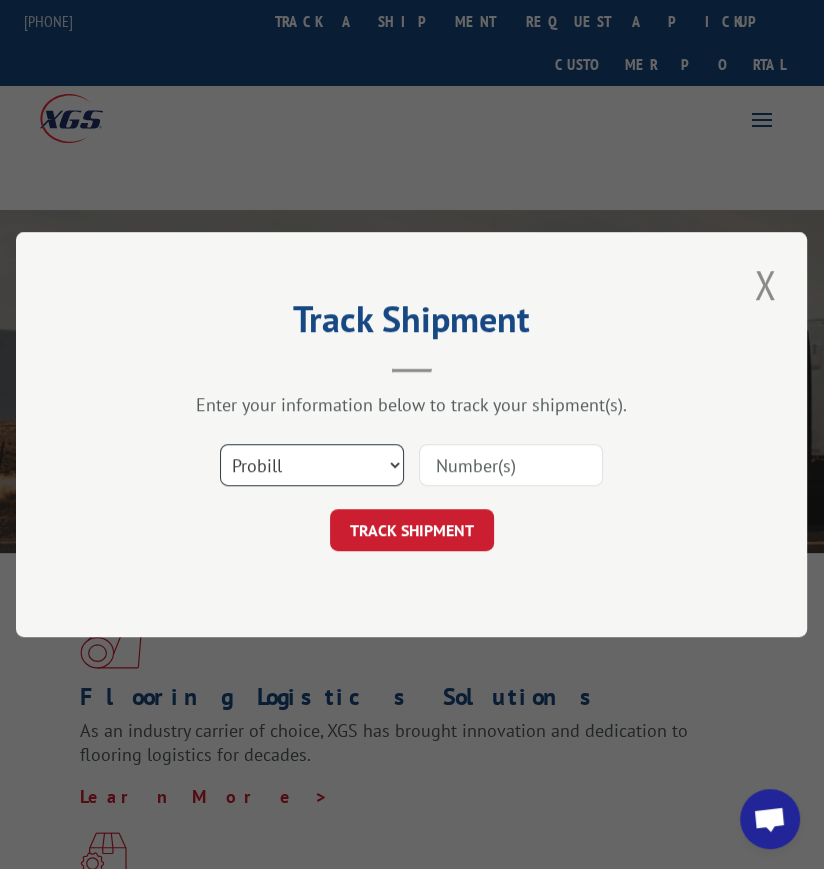 click on "Select category... Probill BOL PO" at bounding box center [312, 465] 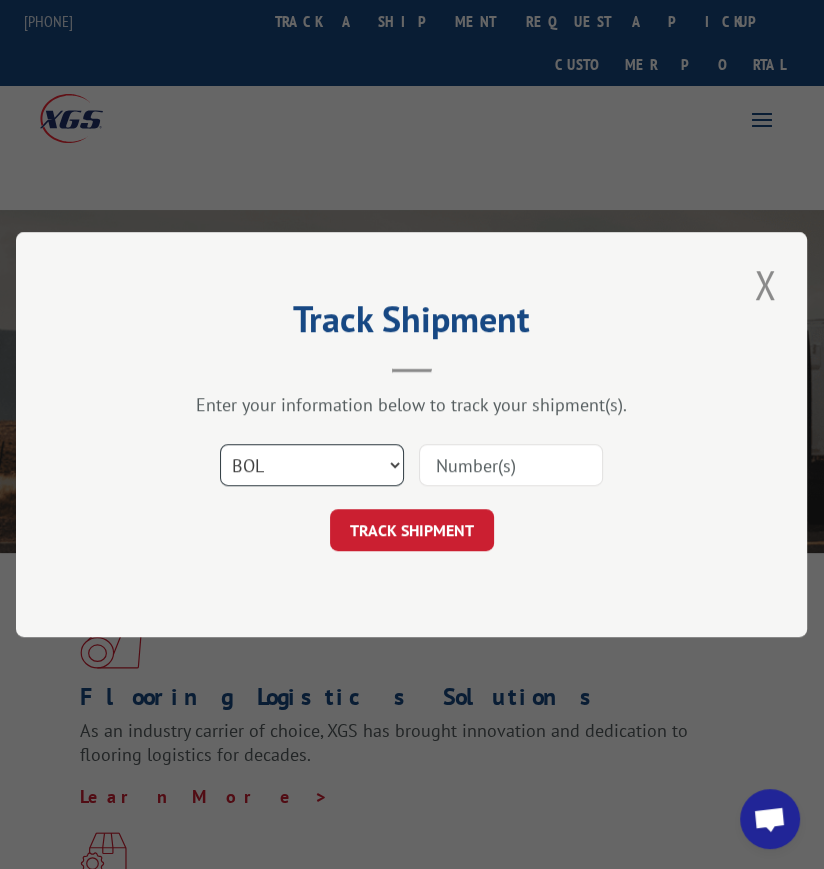 click on "Select category... Probill BOL PO" at bounding box center [312, 465] 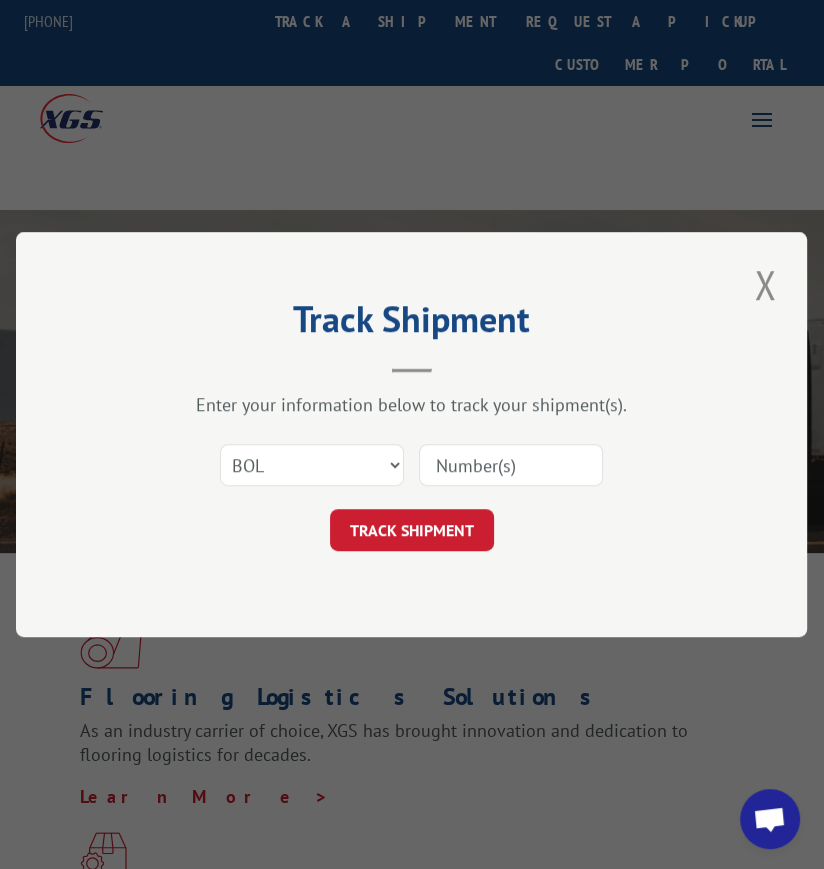 click at bounding box center [511, 465] 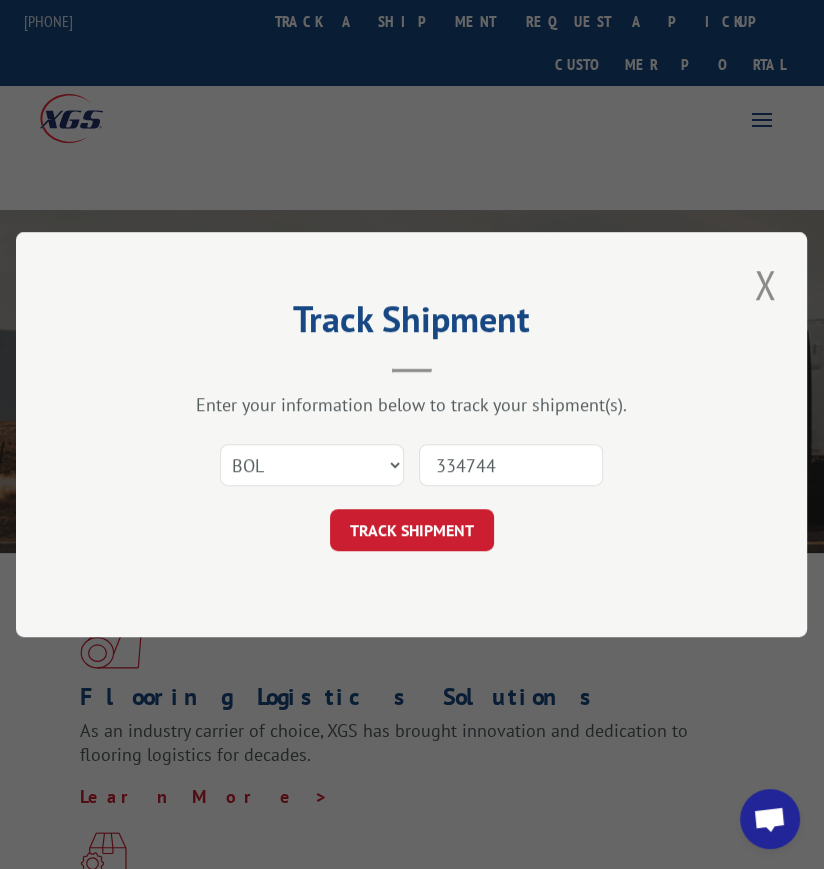 type on "3347444" 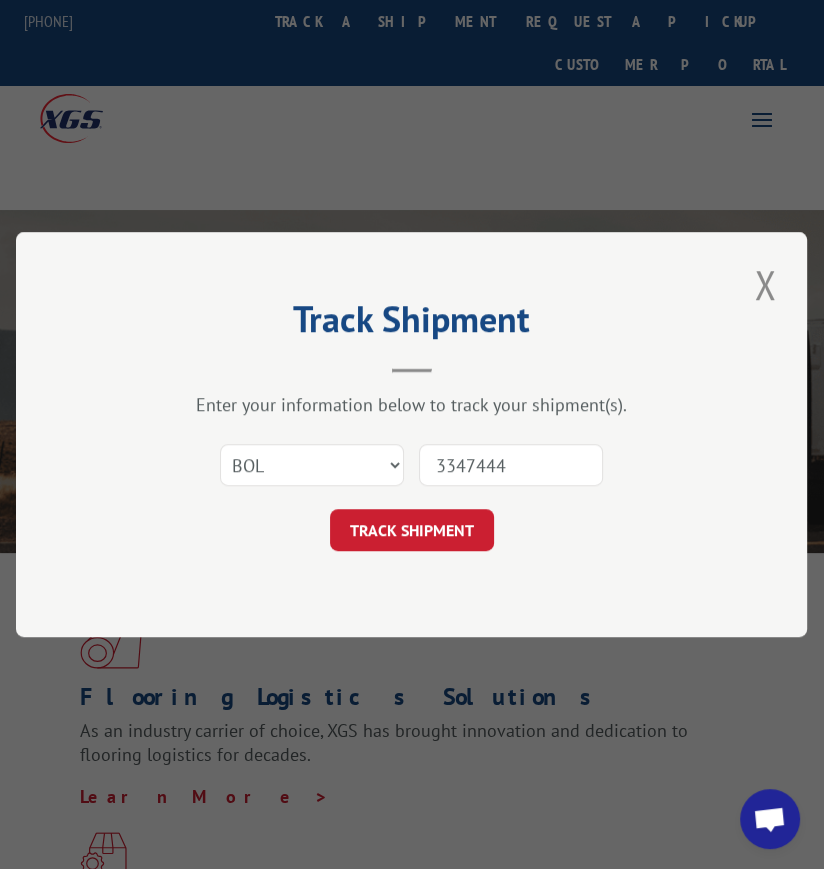 click on "TRACK SHIPMENT" at bounding box center [412, 530] 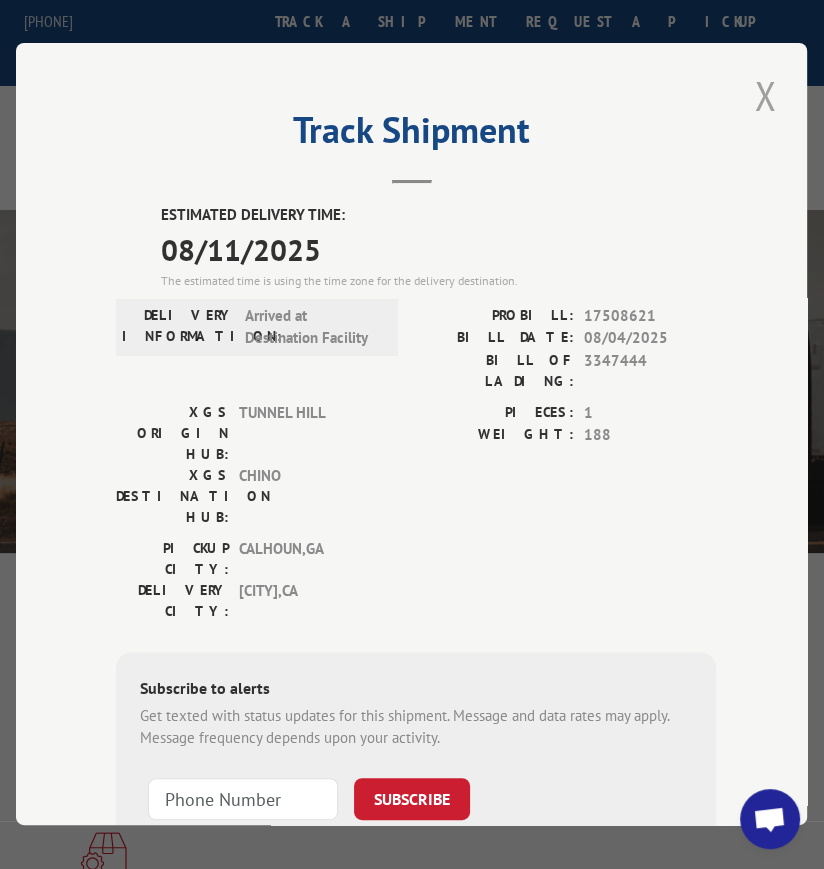 drag, startPoint x: 754, startPoint y: 81, endPoint x: 613, endPoint y: 166, distance: 164.63899 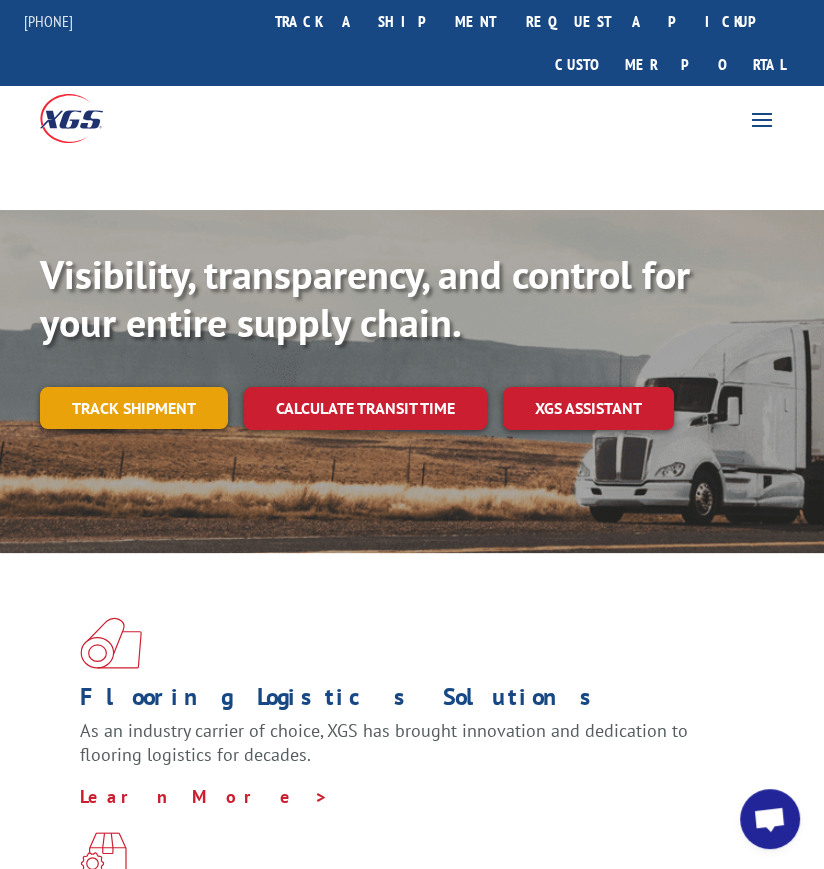 click on "Track shipment" at bounding box center (134, 408) 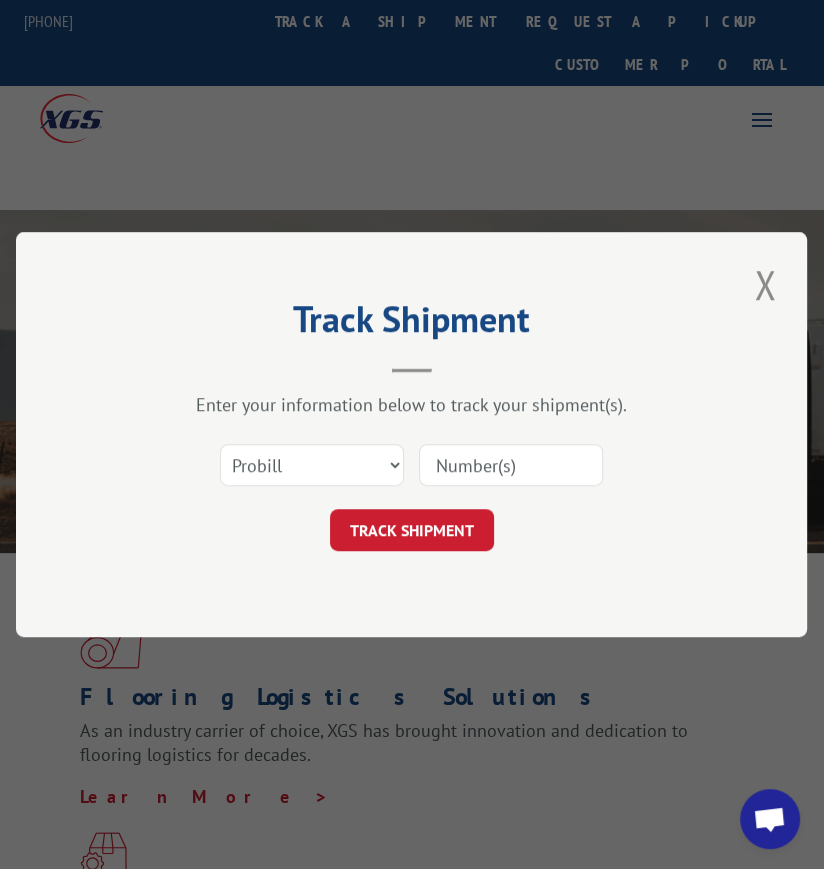 click on "Select category... Probill BOL PO" at bounding box center (411, 465) 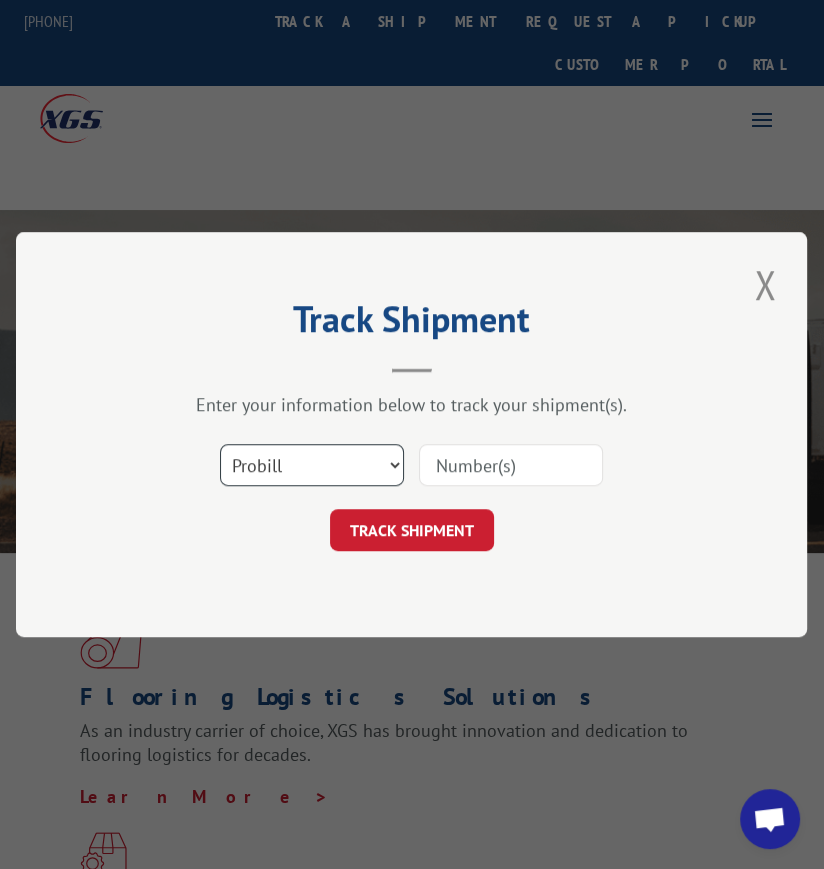 click on "Select category... Probill BOL PO" at bounding box center (312, 465) 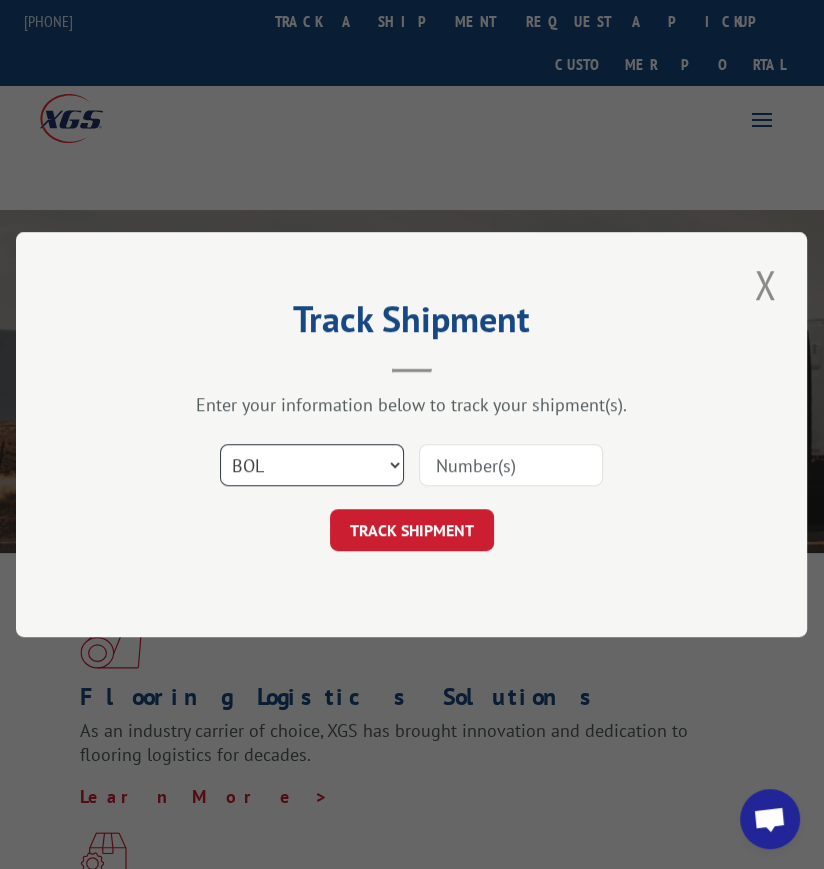 click on "Select category... Probill BOL PO" at bounding box center [312, 465] 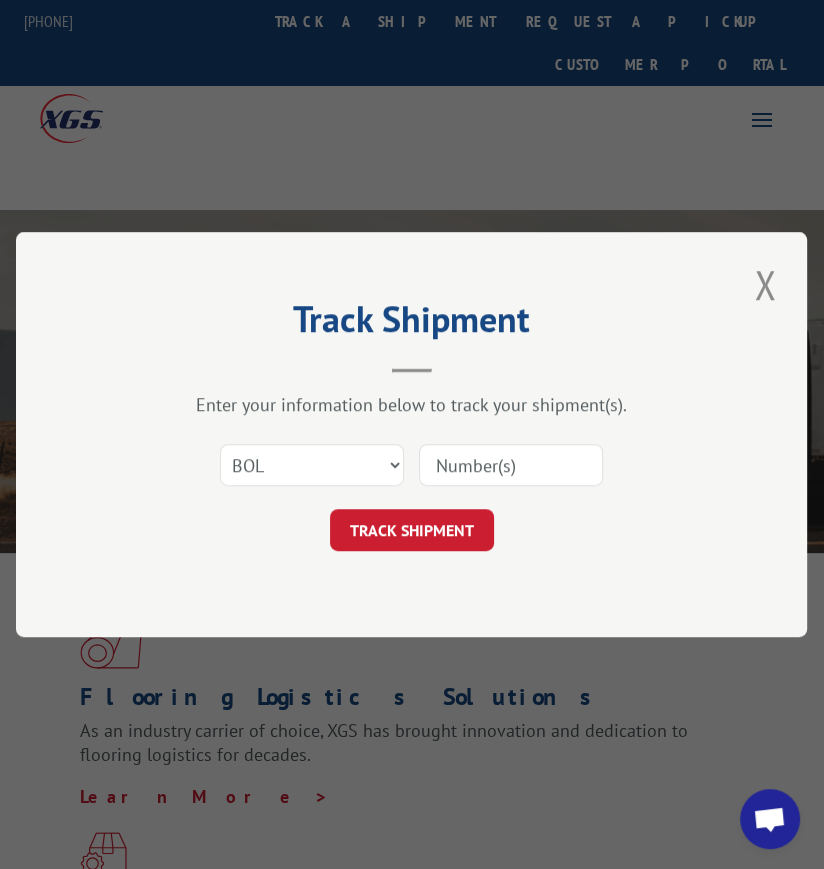 click at bounding box center (511, 465) 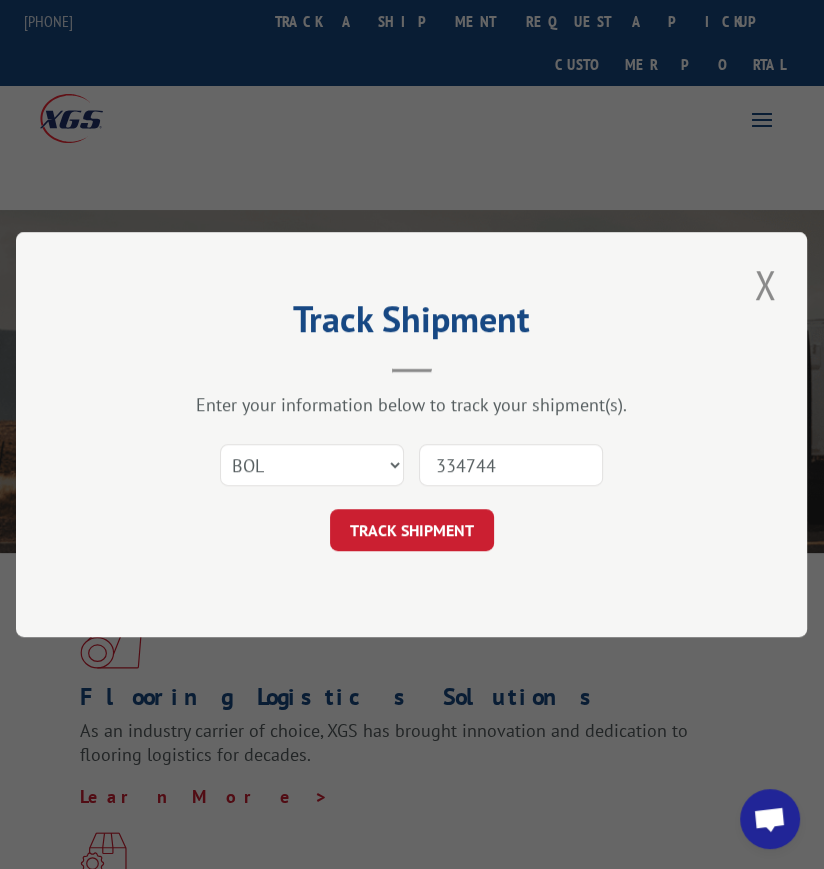 type on "3347445" 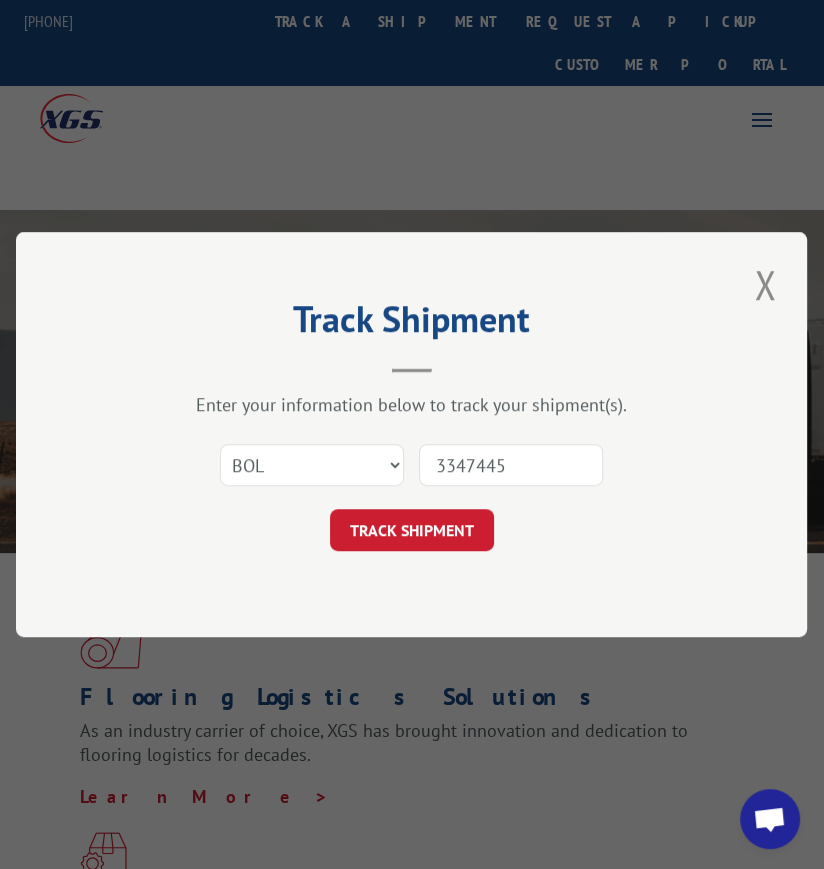 click on "TRACK SHIPMENT" at bounding box center (412, 530) 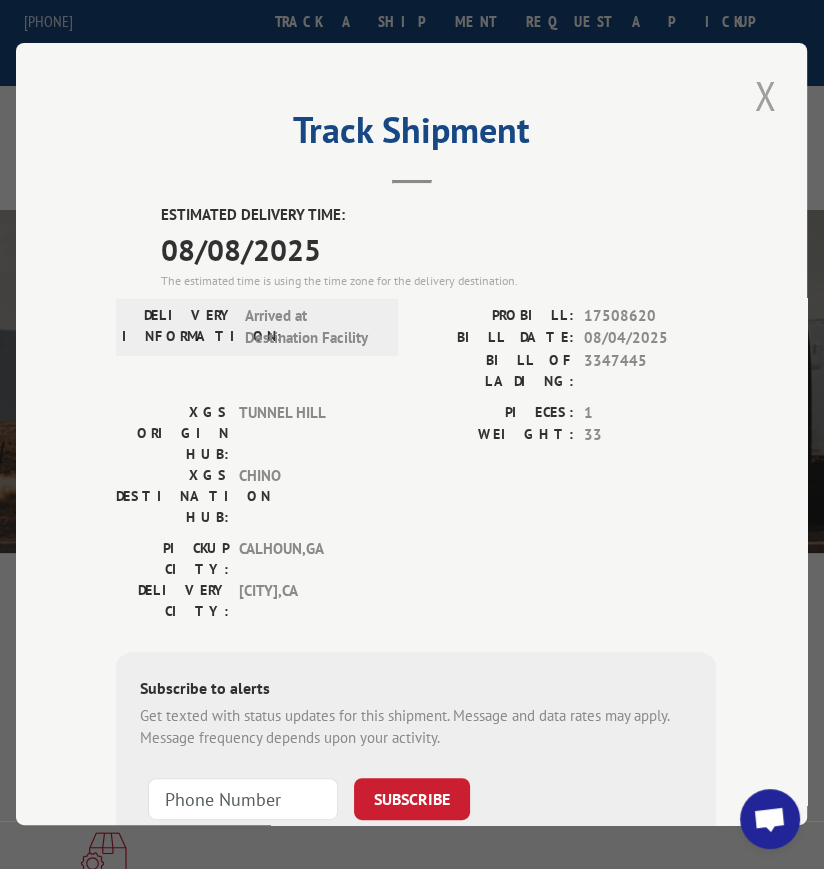 click at bounding box center [766, 95] 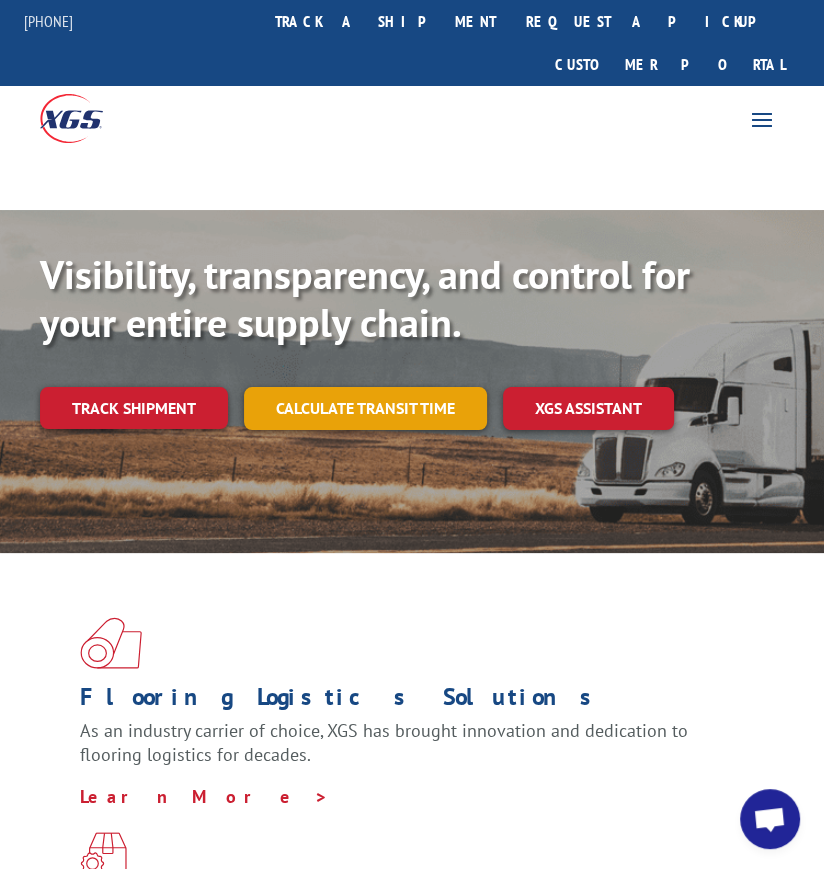 click on "Calculate transit time" at bounding box center [365, 408] 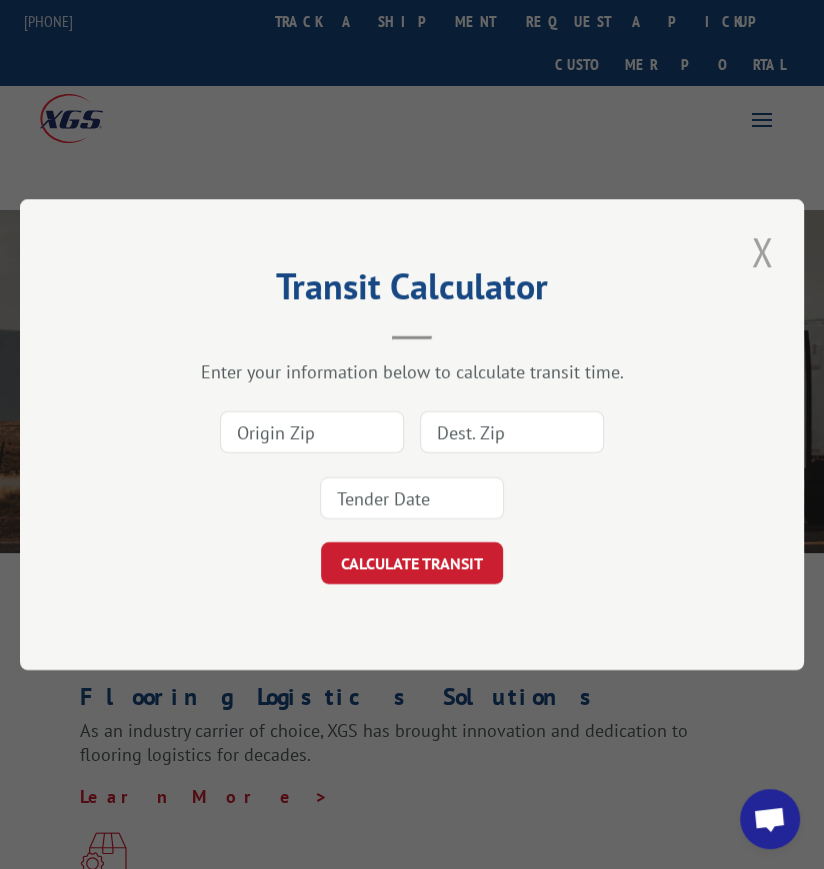 click at bounding box center [762, 251] 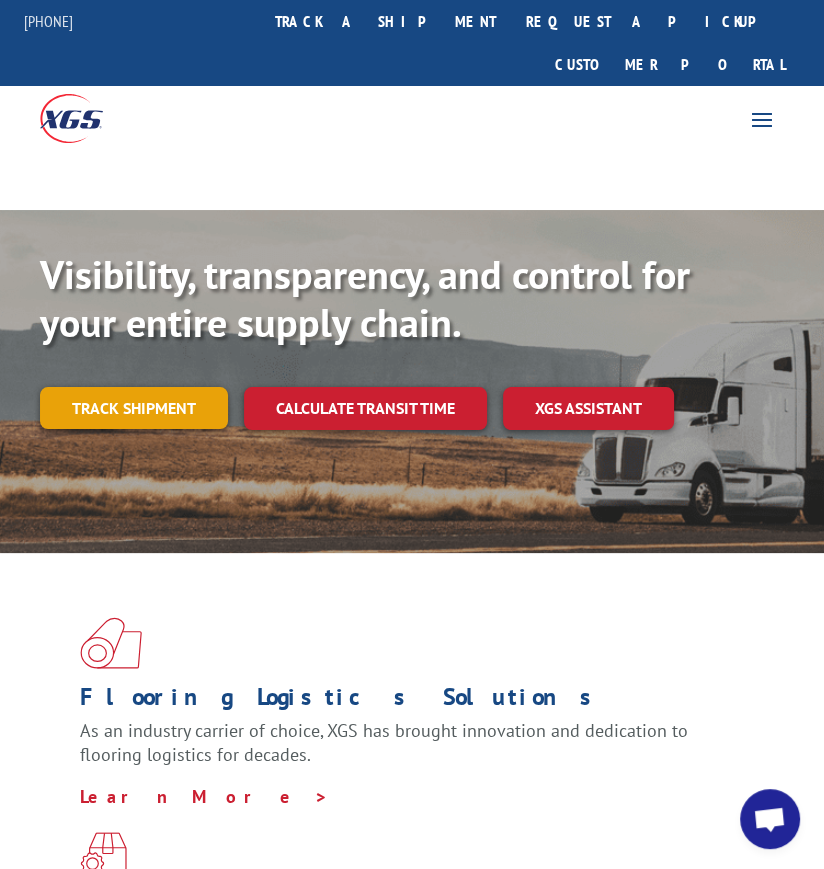 click on "Track shipment" at bounding box center [134, 408] 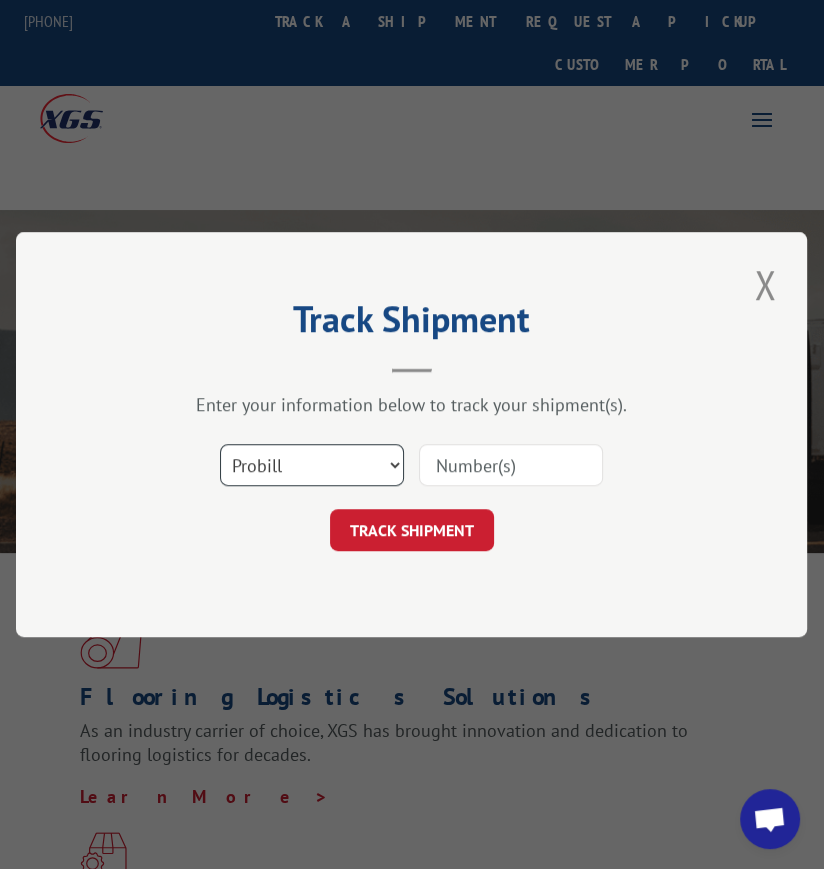 click on "Select category... Probill BOL PO" at bounding box center [312, 465] 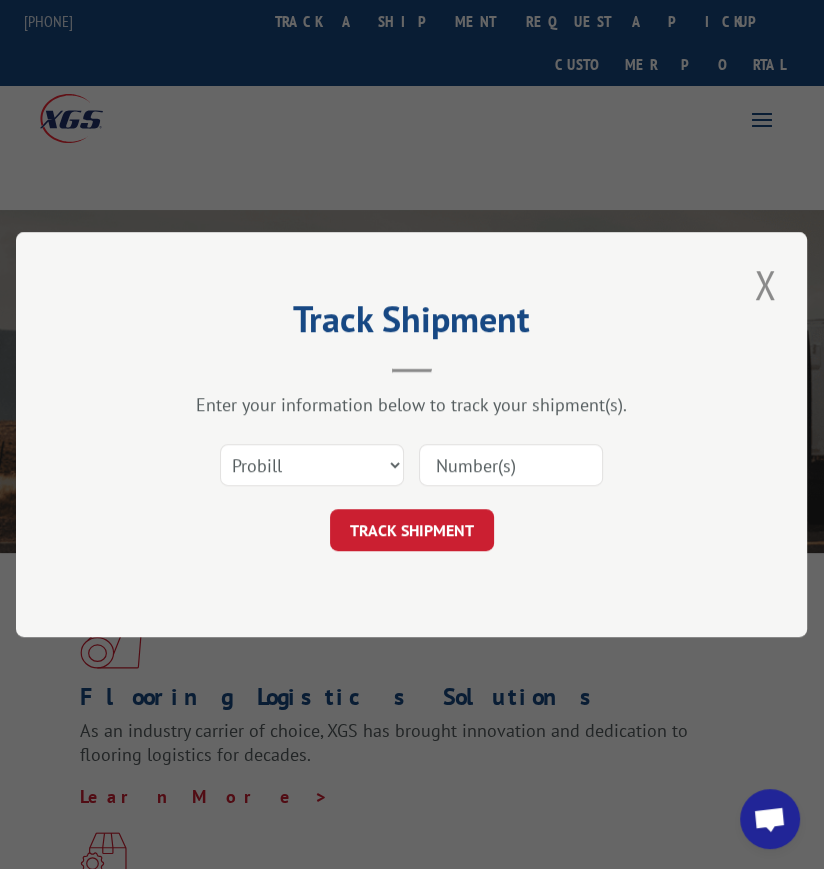 click at bounding box center [511, 465] 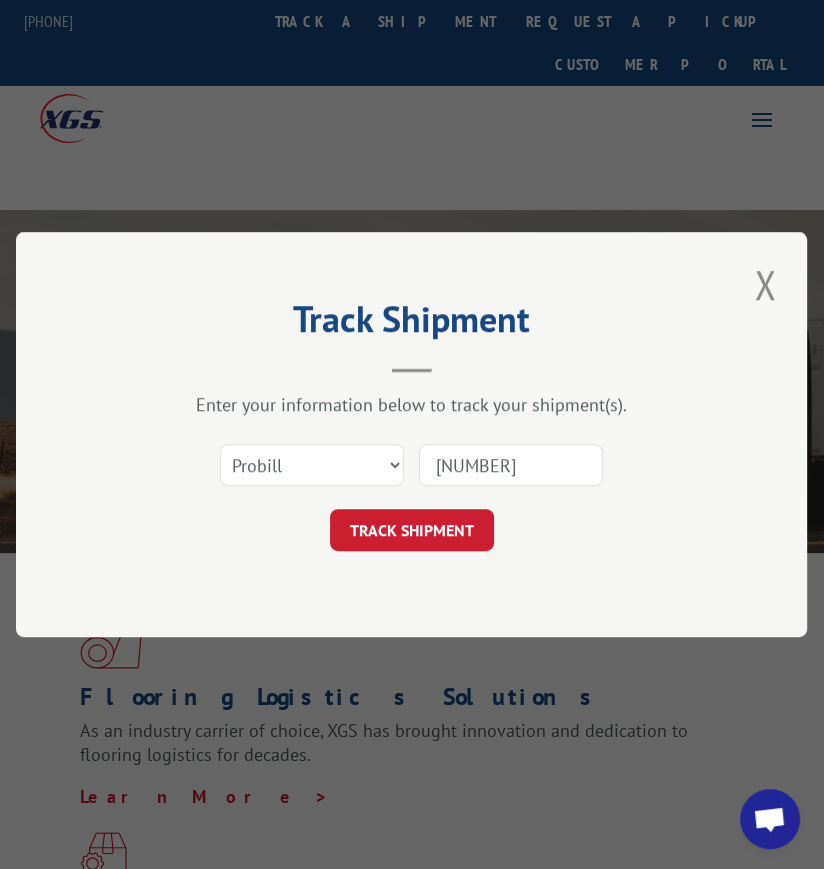 type on "[NUMBER]" 